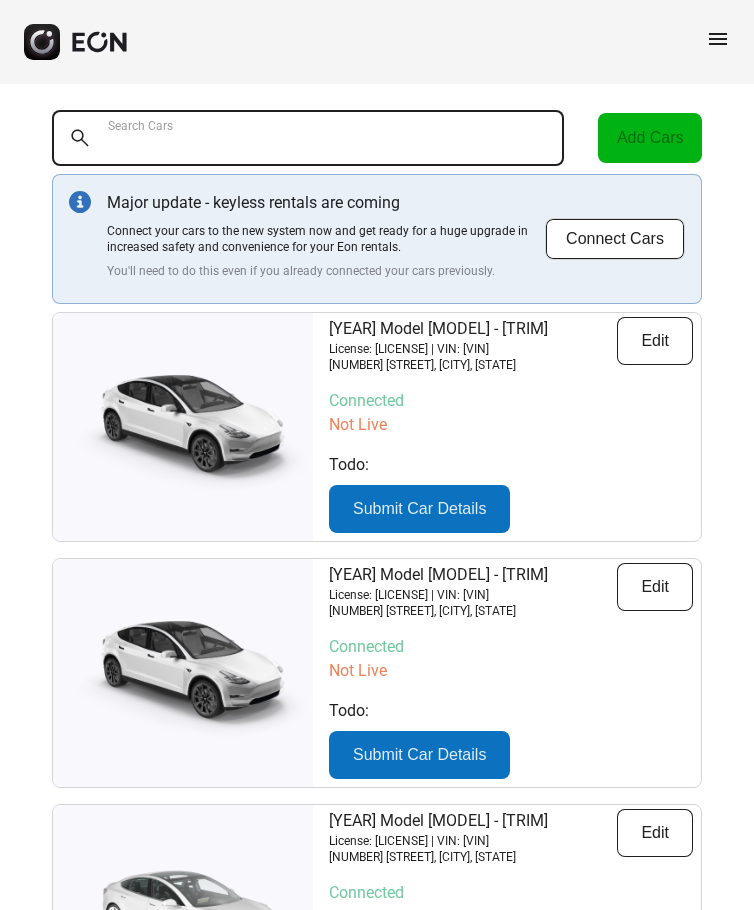 scroll, scrollTop: 0, scrollLeft: 0, axis: both 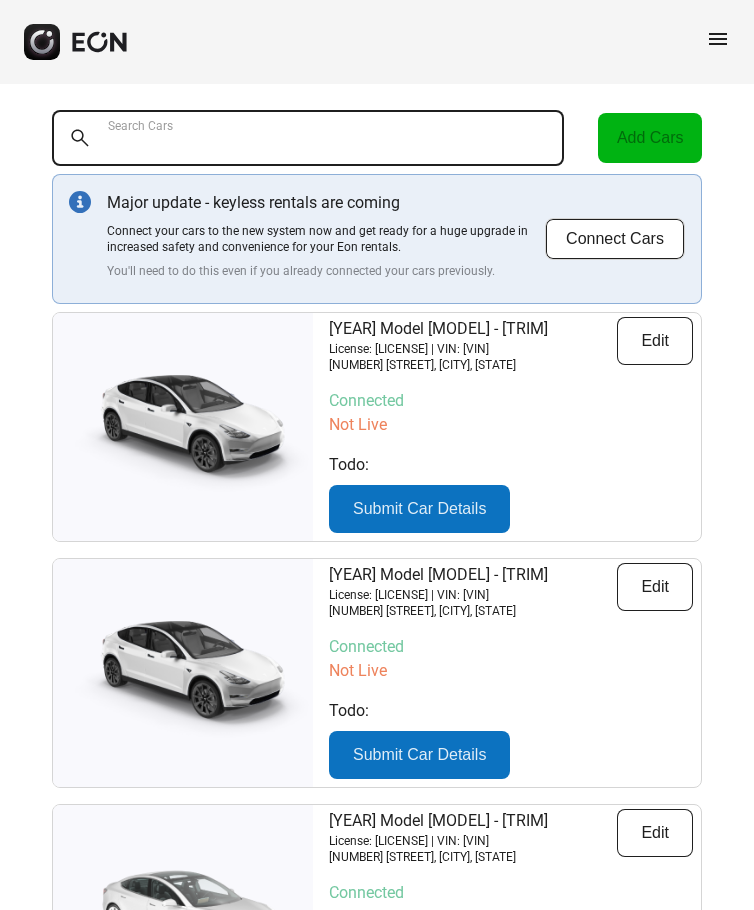 click on "Search Cars" at bounding box center (308, 138) 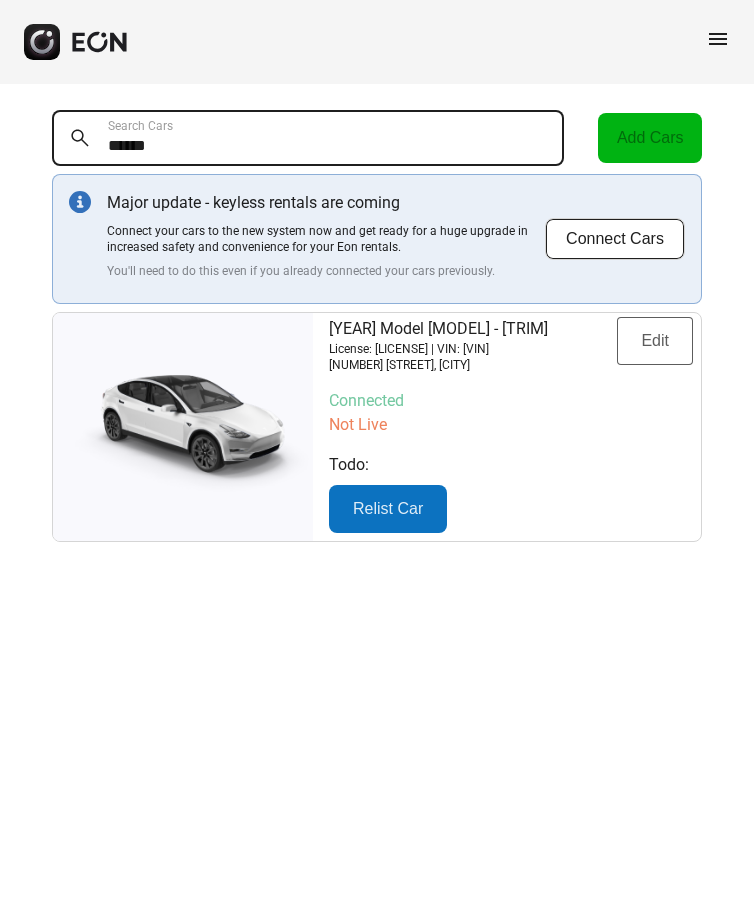 type on "******" 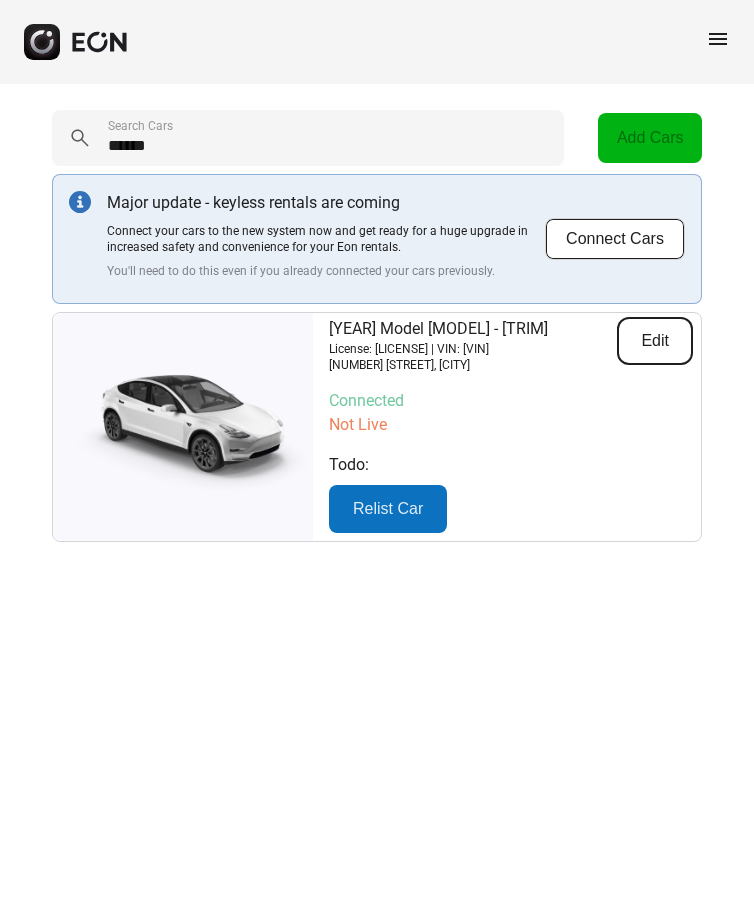 click on "Edit" at bounding box center (655, 341) 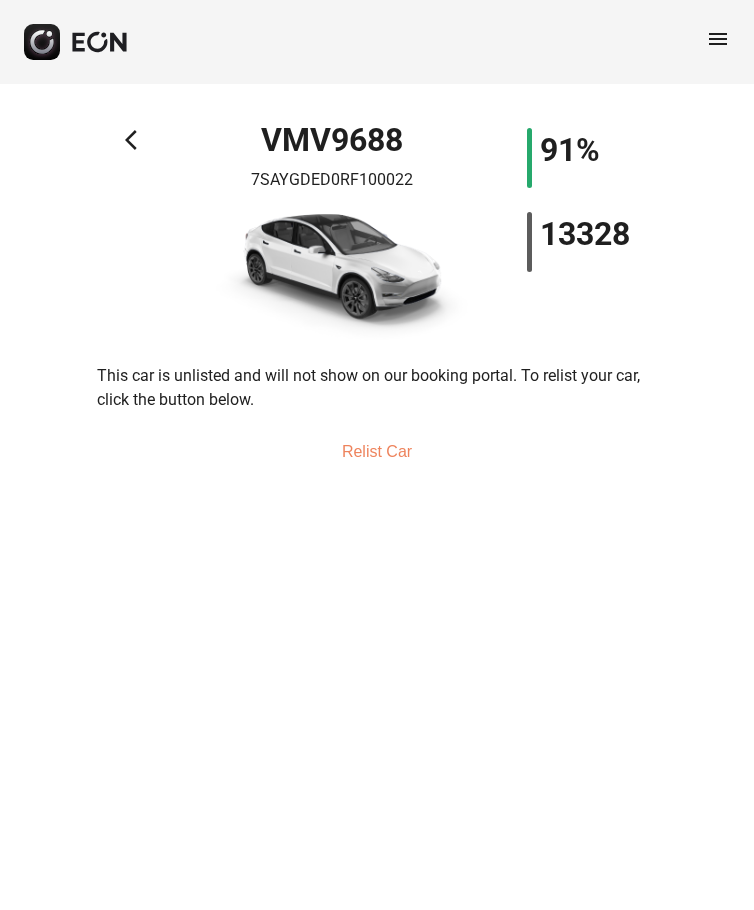 click on "arrow_back_ios" at bounding box center [137, 140] 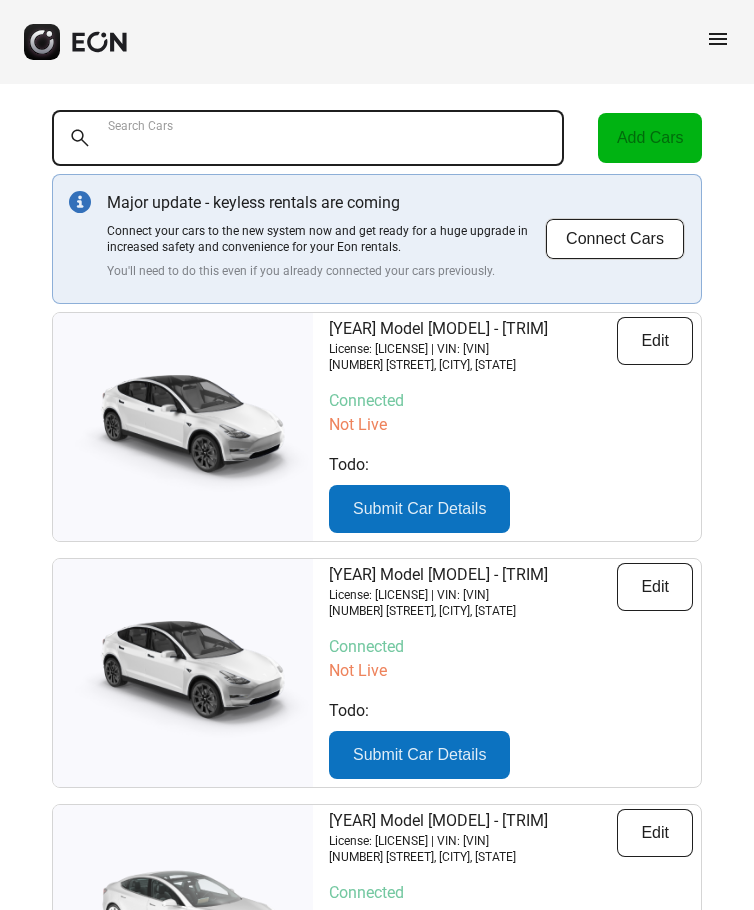 click on "Search Cars" at bounding box center (308, 138) 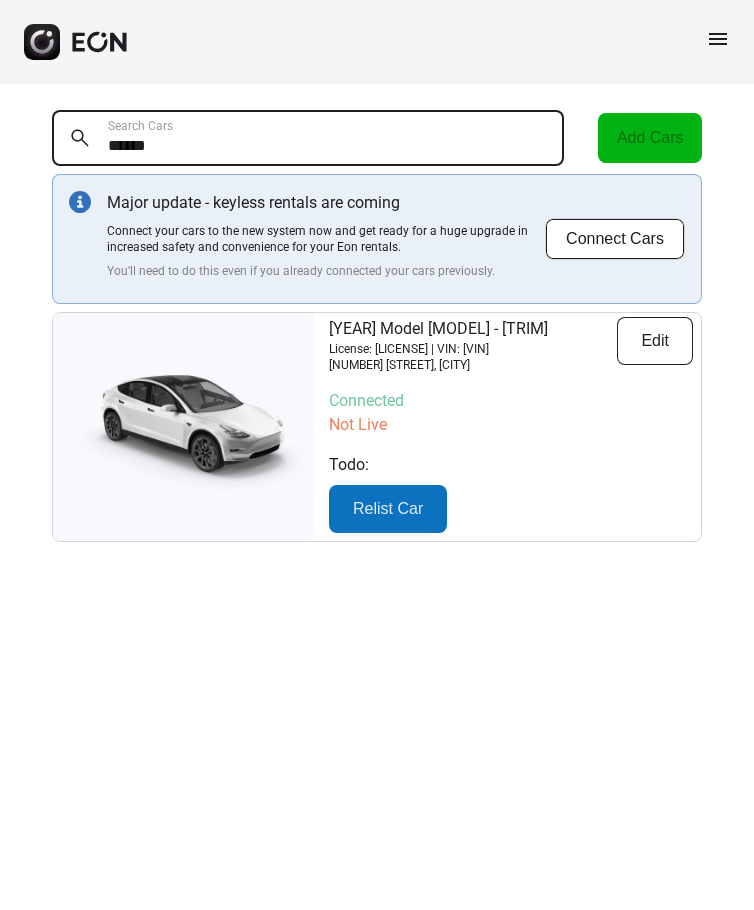 type on "******" 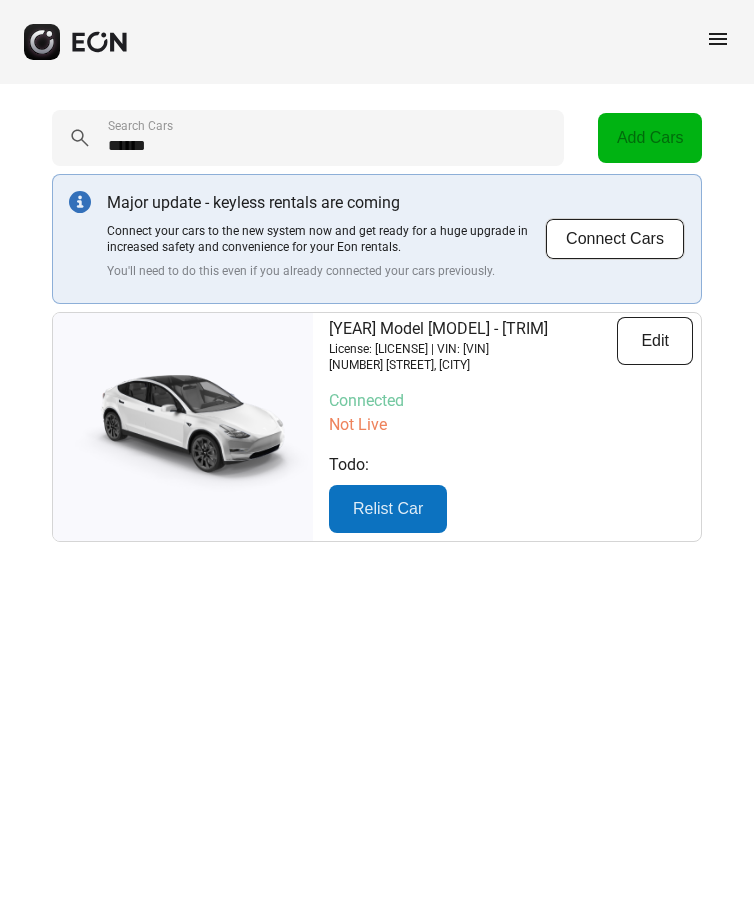 click at bounding box center [183, 427] 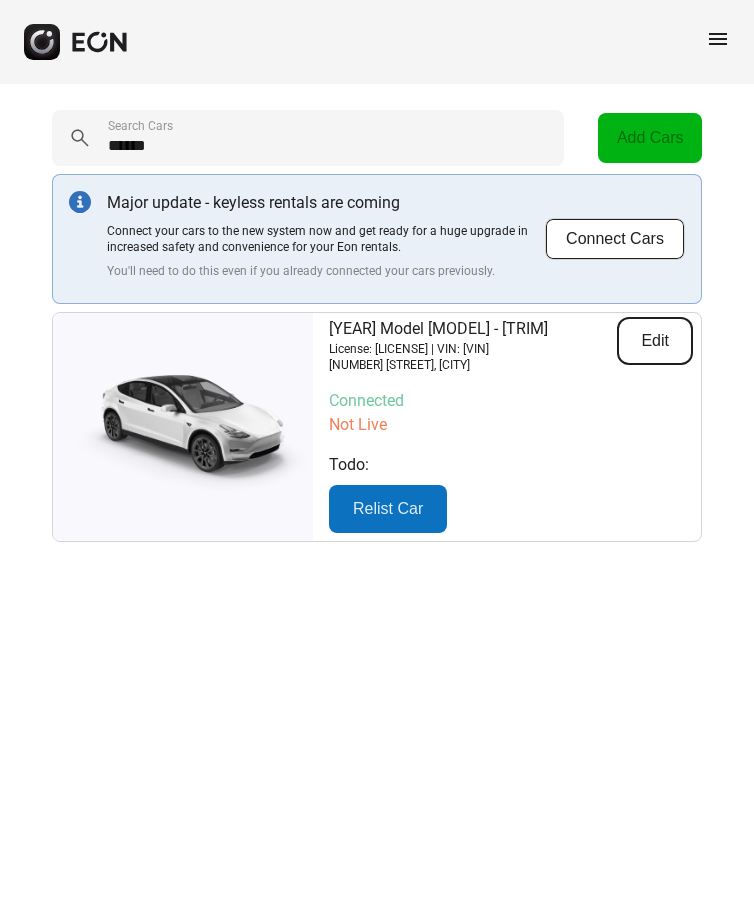 click on "Edit" at bounding box center [655, 341] 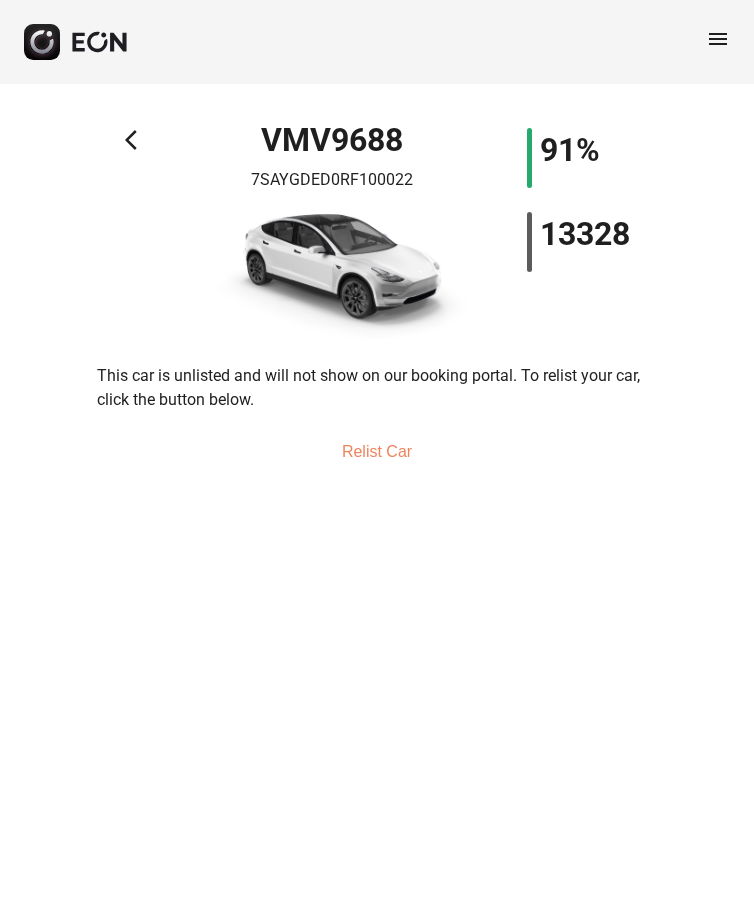 click on "arrow_back_ios [LICENSE] [VIN] 91% 13328" at bounding box center (377, 234) 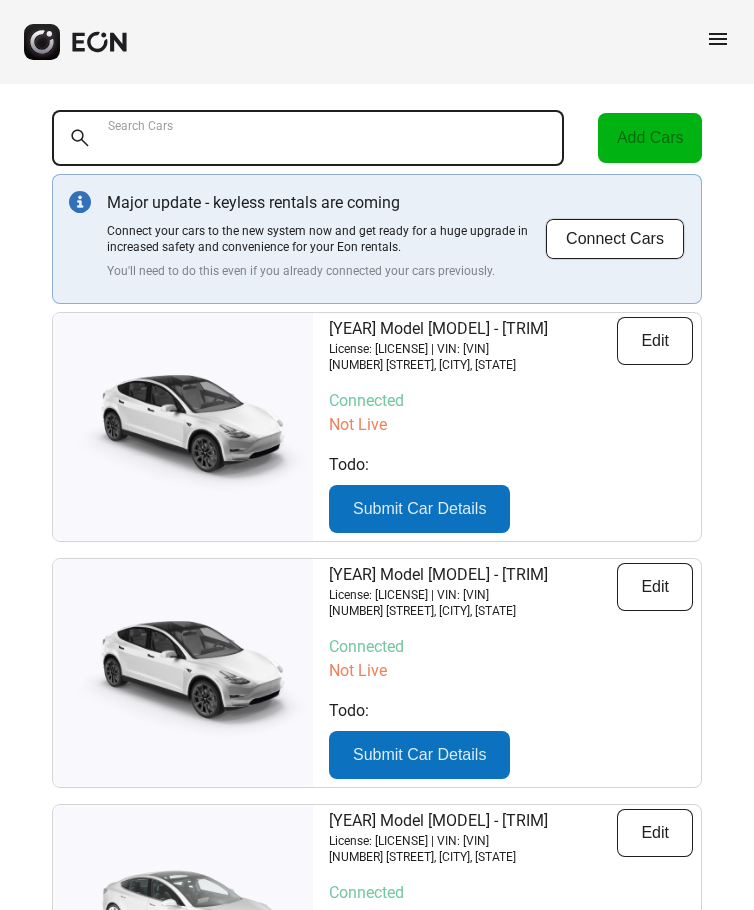 click on "Search Cars" at bounding box center [308, 138] 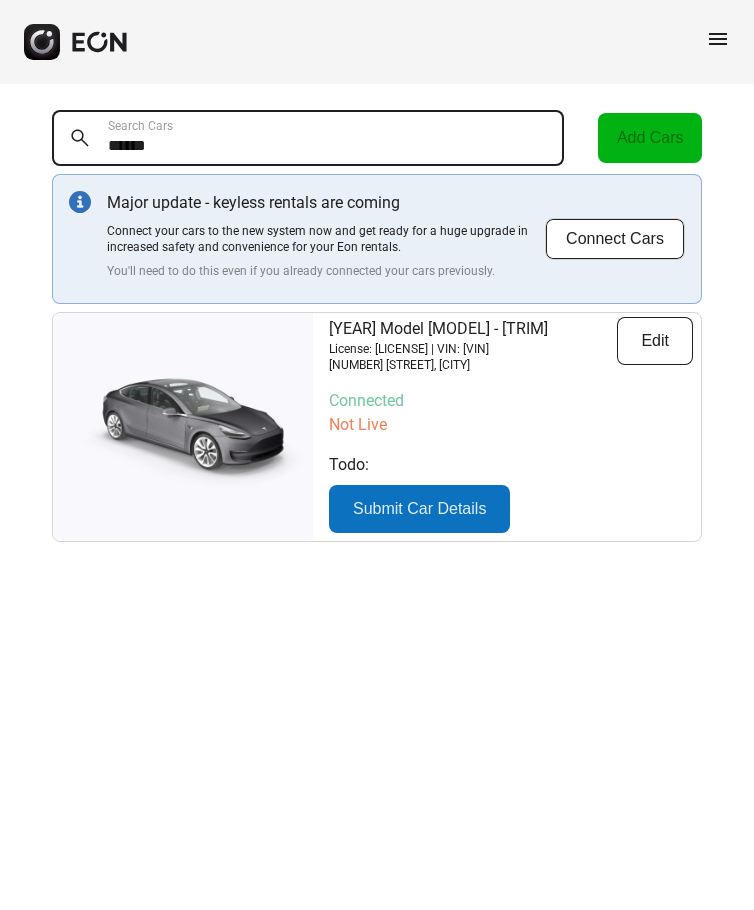 click on "******" at bounding box center [308, 138] 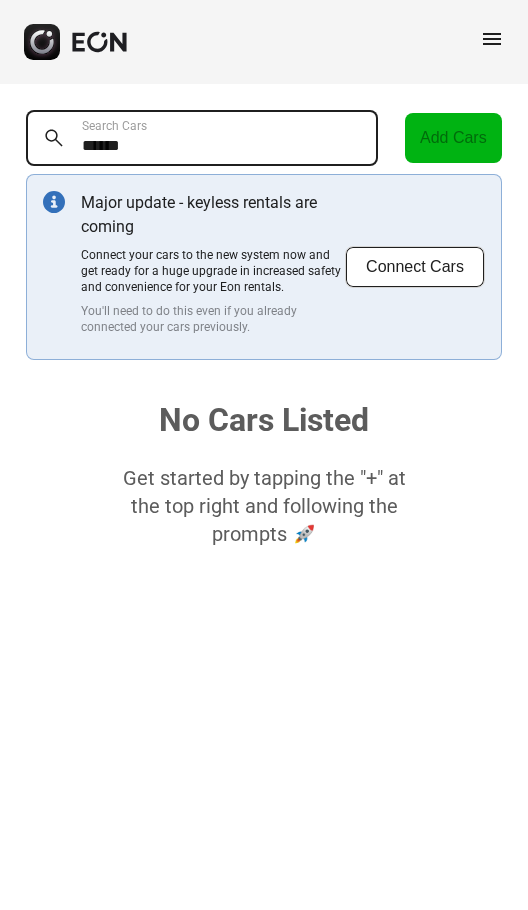 click on "******" at bounding box center (202, 138) 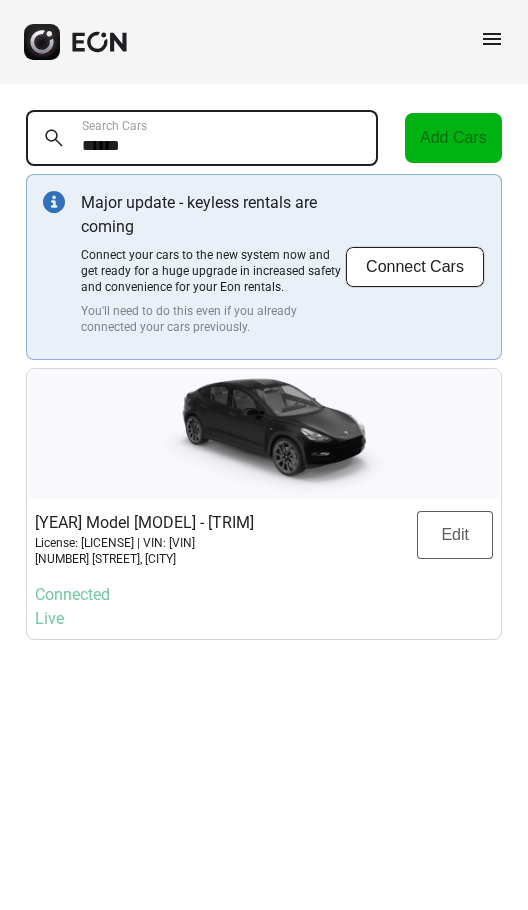 type on "******" 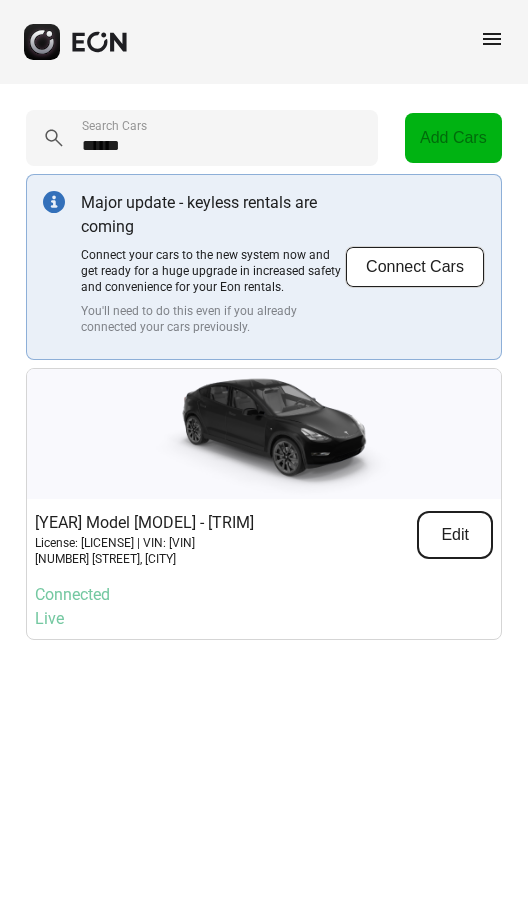 click on "Edit" at bounding box center (455, 535) 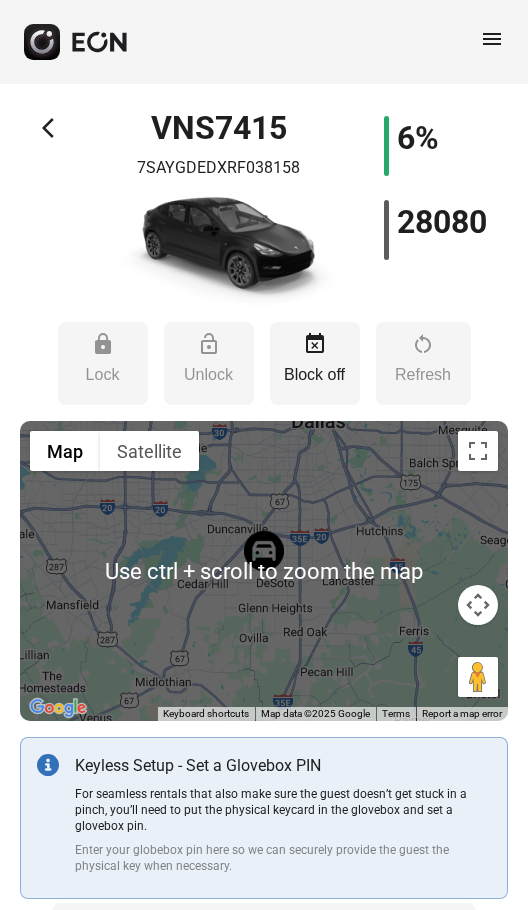 scroll, scrollTop: 0, scrollLeft: 0, axis: both 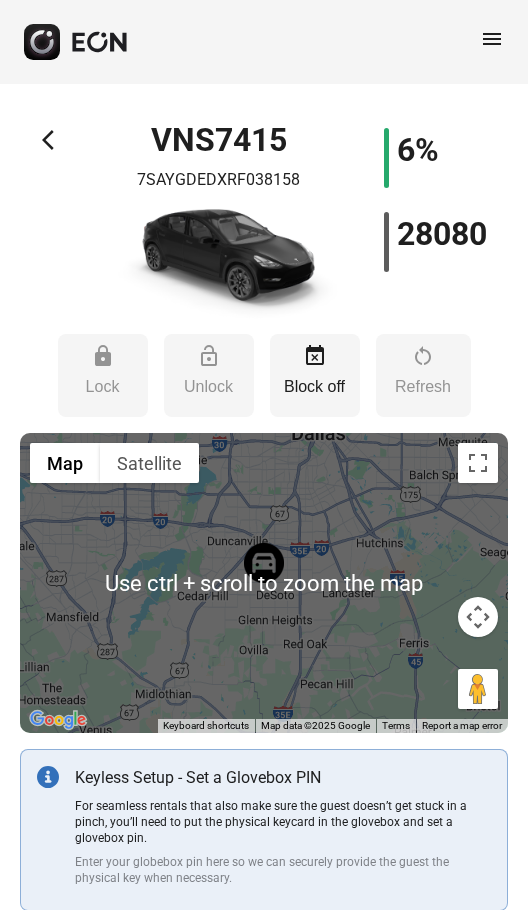 click on "arrow_back_ios [LICENSE] [VIN] 6% 28080" at bounding box center (264, 225) 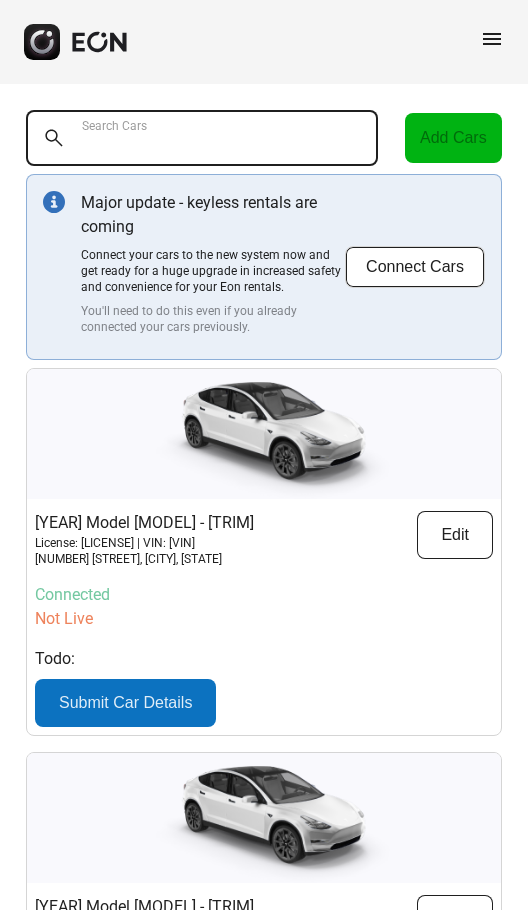 click on "Search Cars" at bounding box center [202, 138] 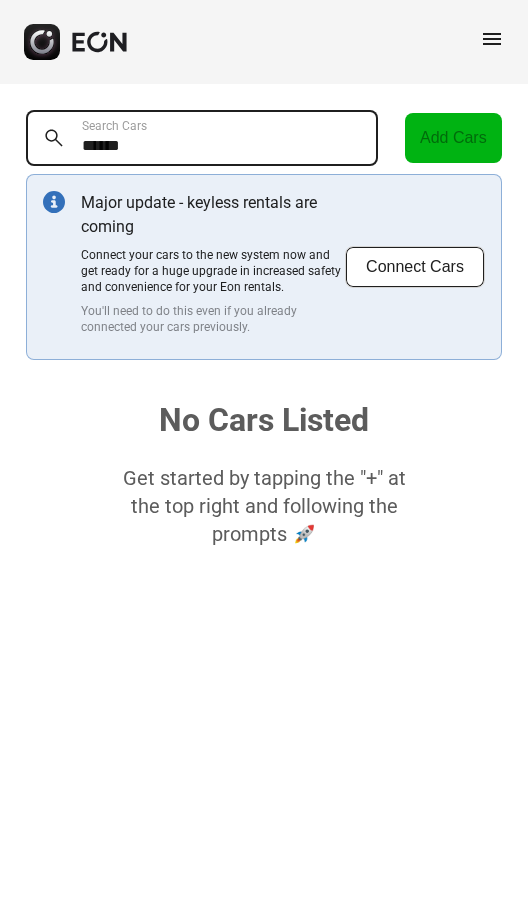 click on "******" at bounding box center [202, 138] 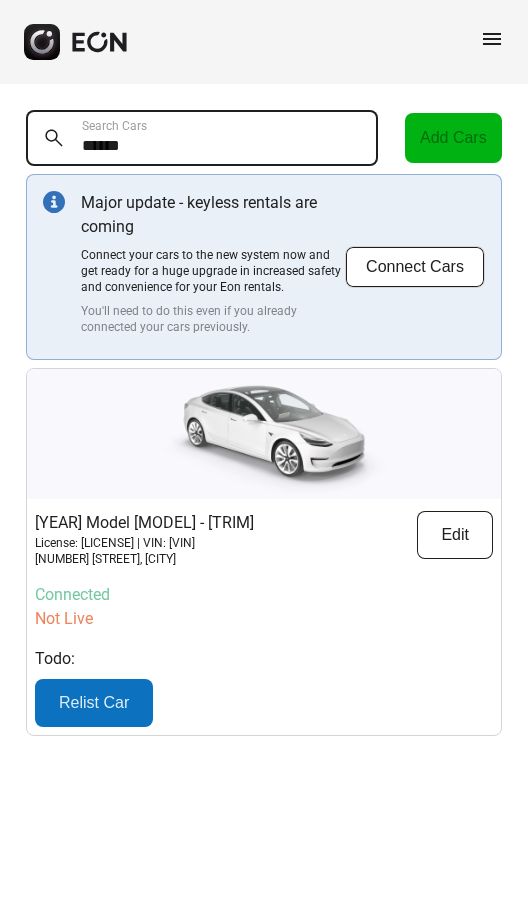 click on "******" at bounding box center [202, 138] 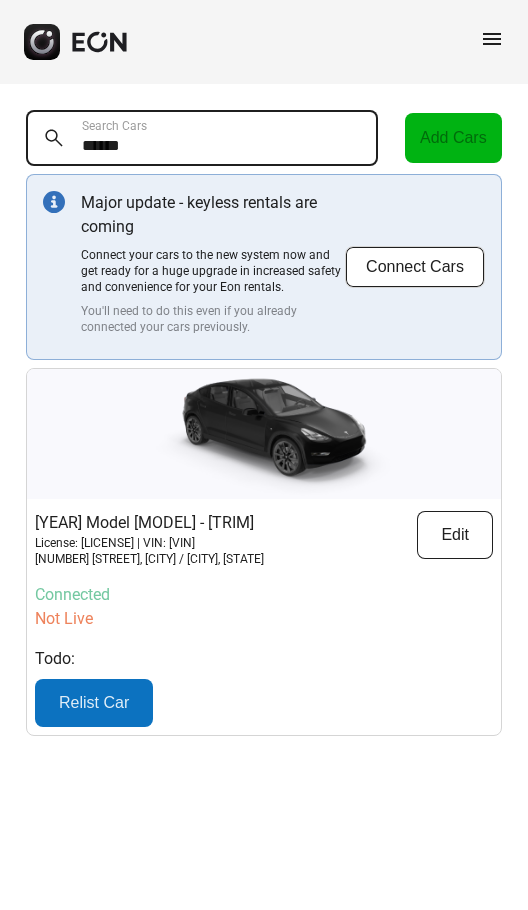 type on "******" 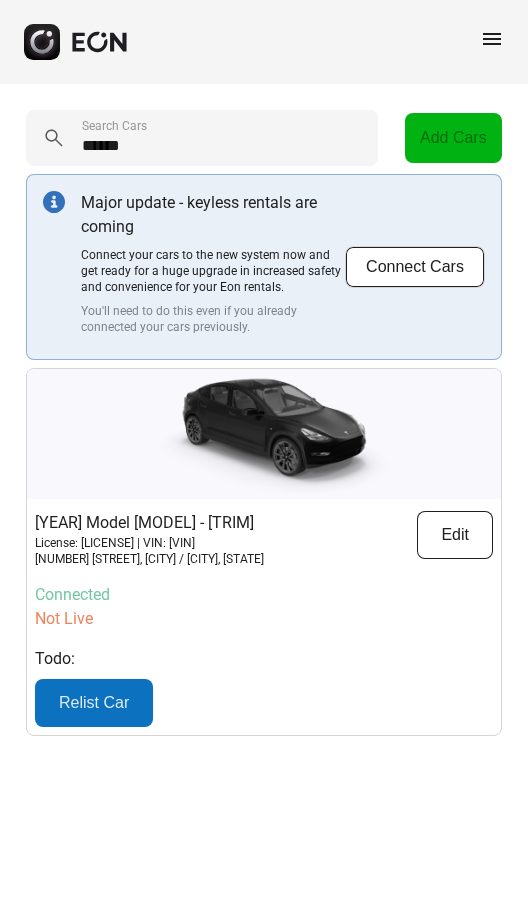 click on "Connected" at bounding box center [264, 595] 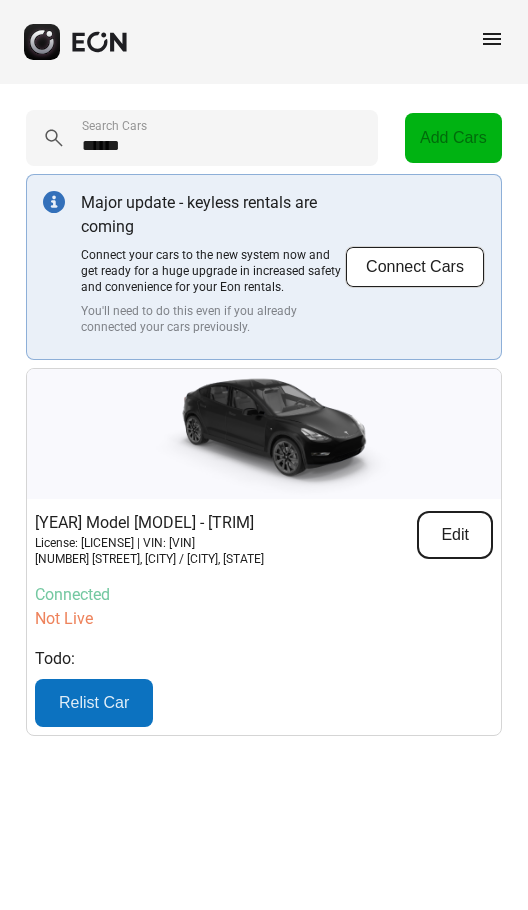 click on "Edit" at bounding box center [455, 535] 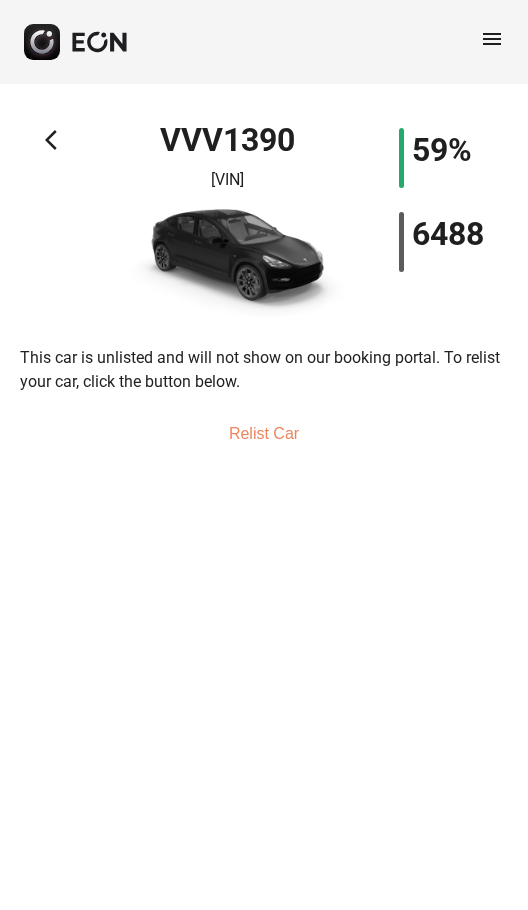 click on "arrow_back_ios [LICENSE] [VIN] [PERCENT] [NUMBER]" at bounding box center (264, 225) 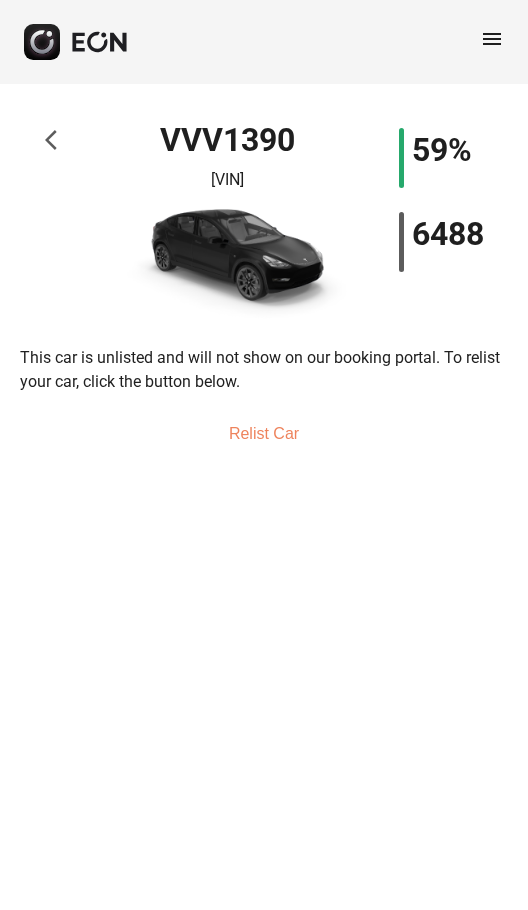 click on "arrow_back_ios [LICENSE] [VIN] [PERCENT] [NUMBER]" at bounding box center (264, 225) 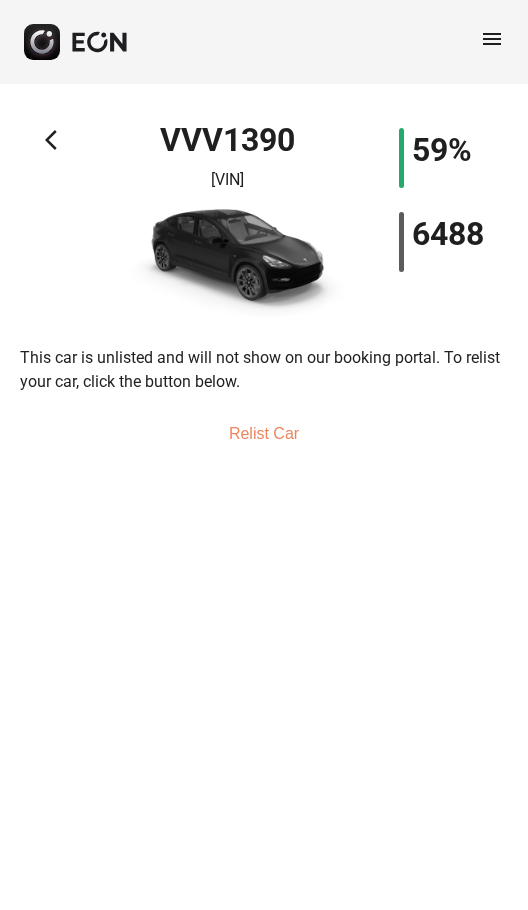 click on "arrow_back_ios" at bounding box center (57, 140) 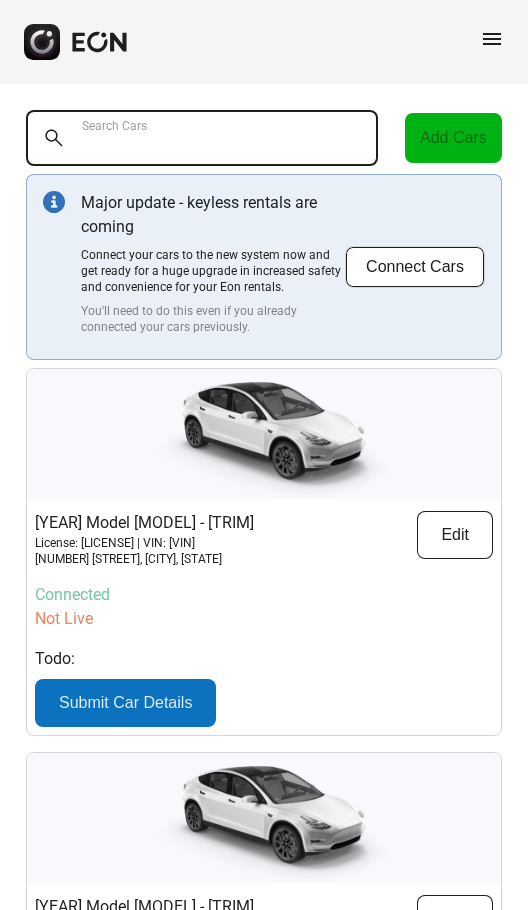 click on "Search Cars" at bounding box center (202, 138) 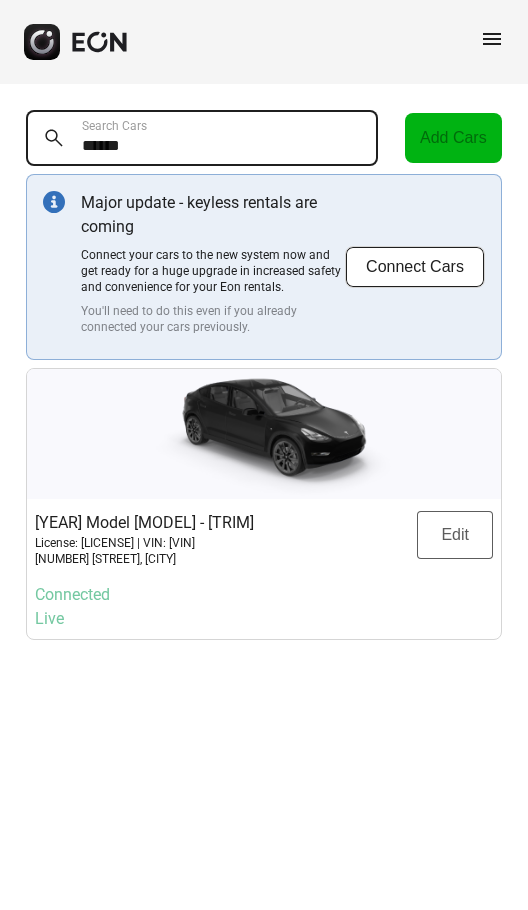 type on "******" 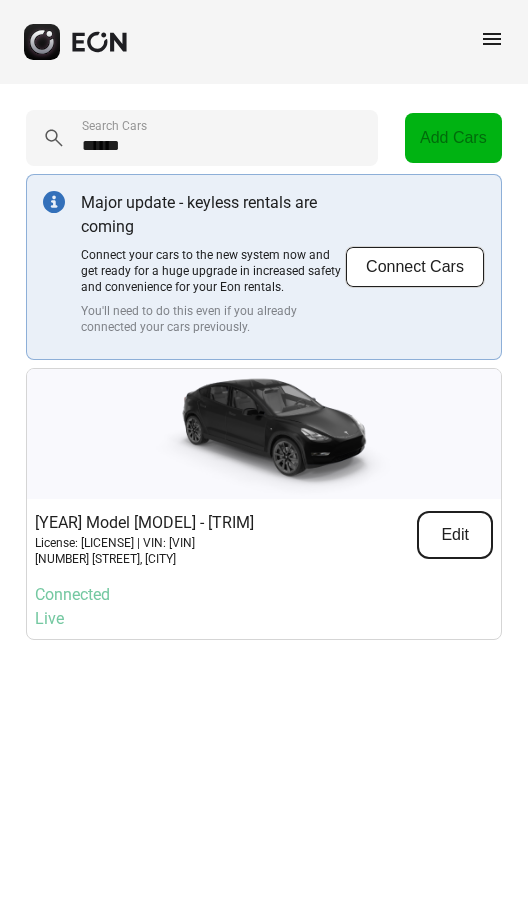 click on "Edit" at bounding box center (455, 535) 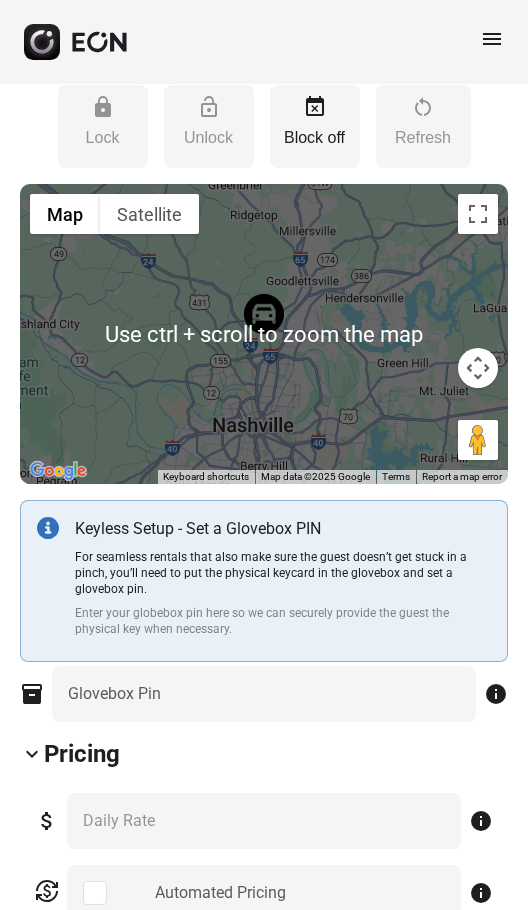 scroll, scrollTop: 0, scrollLeft: 0, axis: both 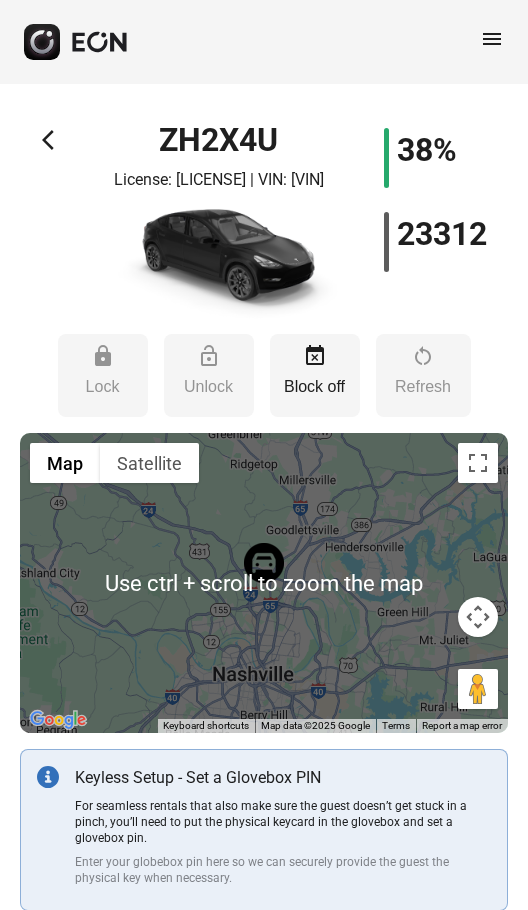 click on "arrow_back_ios" at bounding box center (54, 140) 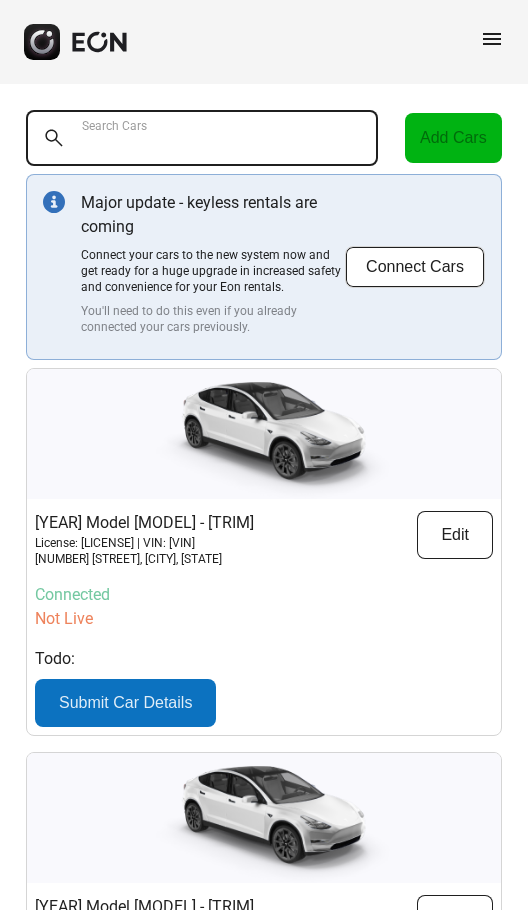 click on "Search Cars" at bounding box center (202, 138) 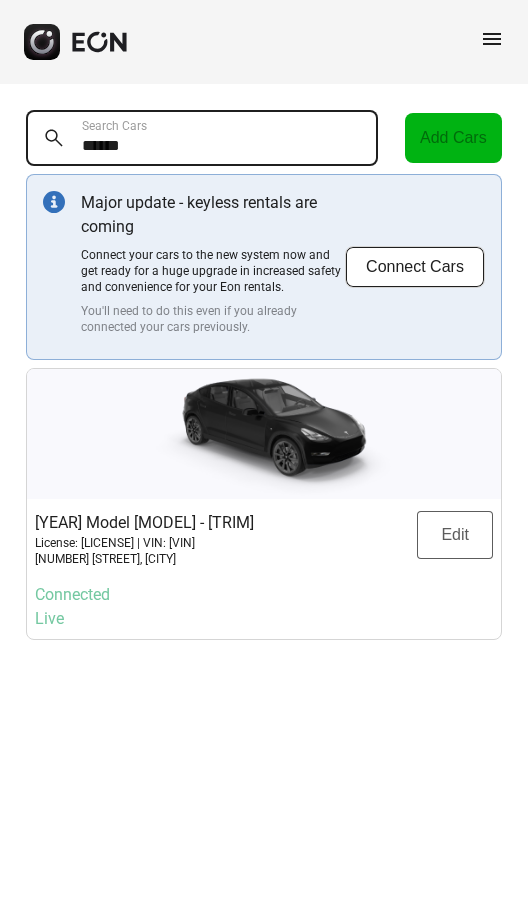 type on "******" 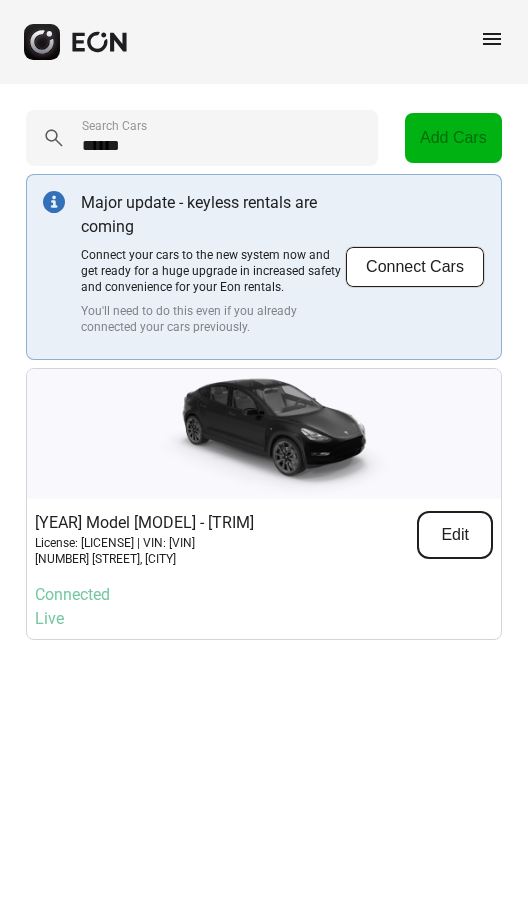 click on "Edit" at bounding box center (455, 535) 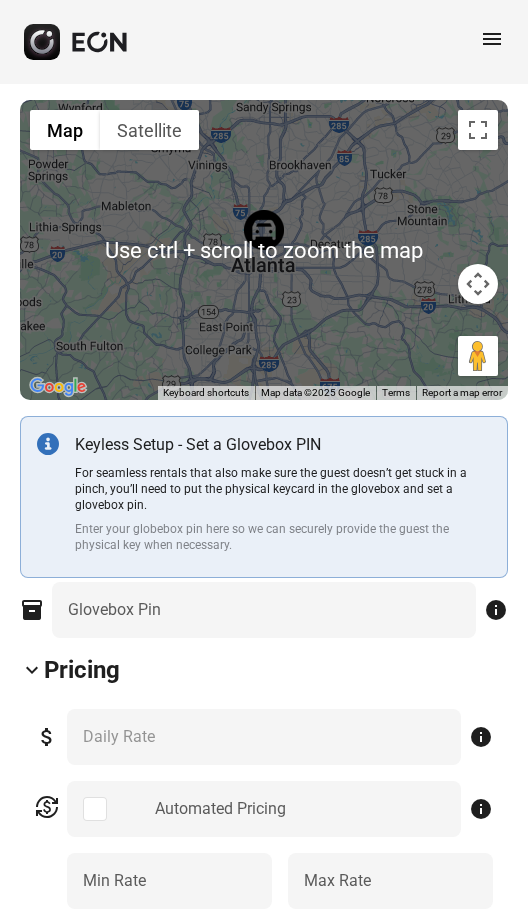 scroll, scrollTop: 0, scrollLeft: 0, axis: both 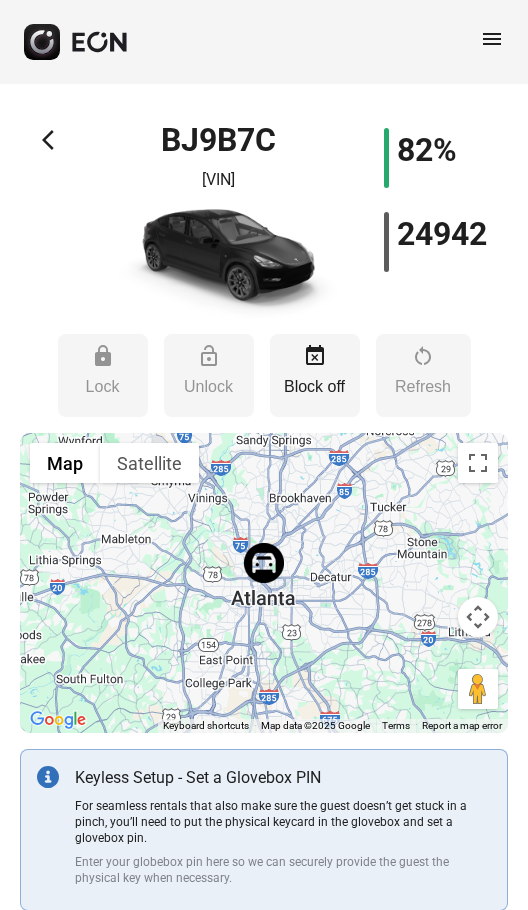 click on "arrow_back_ios" at bounding box center (54, 140) 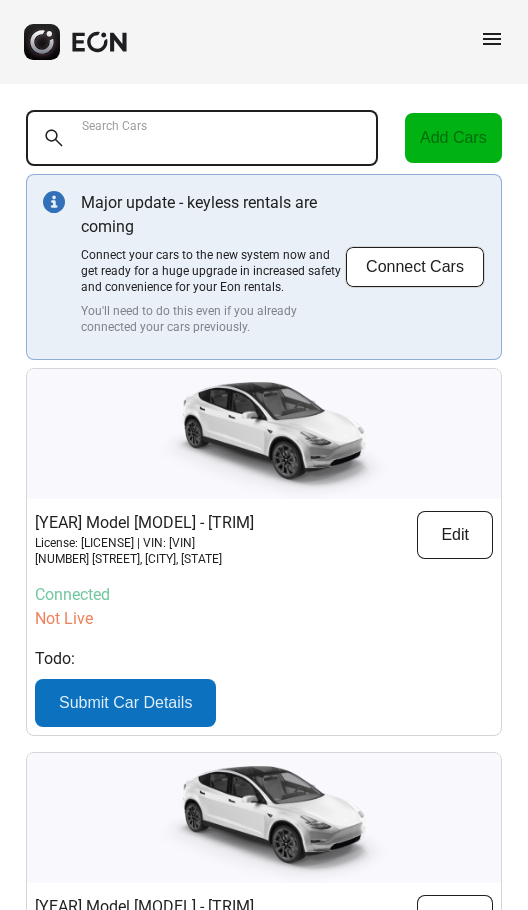 click on "Search Cars" at bounding box center [202, 138] 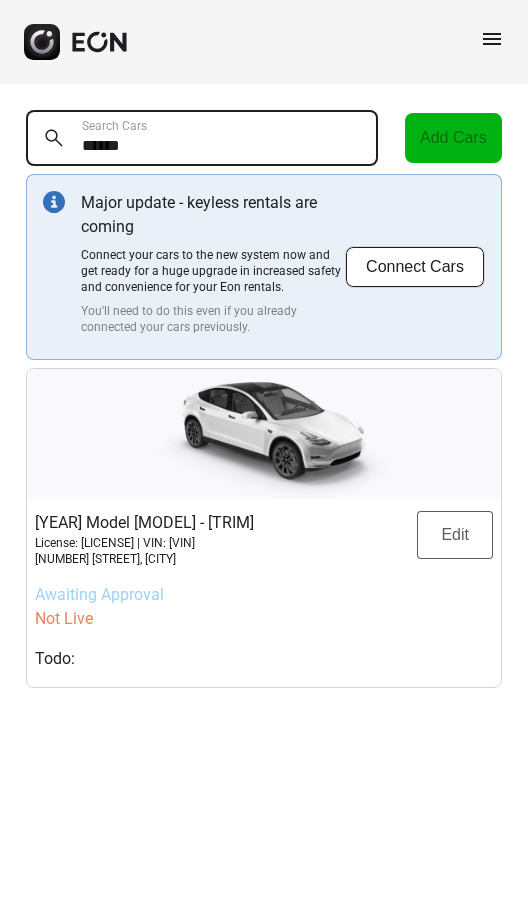 type on "******" 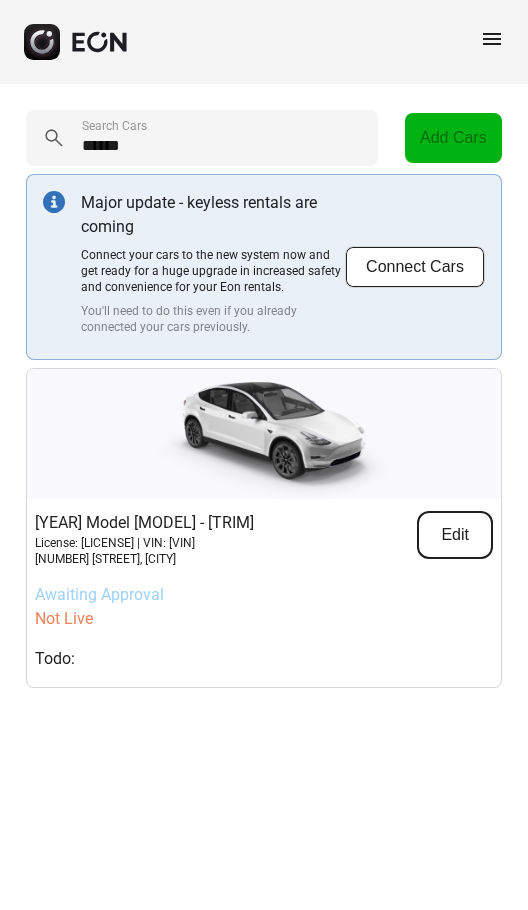 click on "Edit" at bounding box center (455, 535) 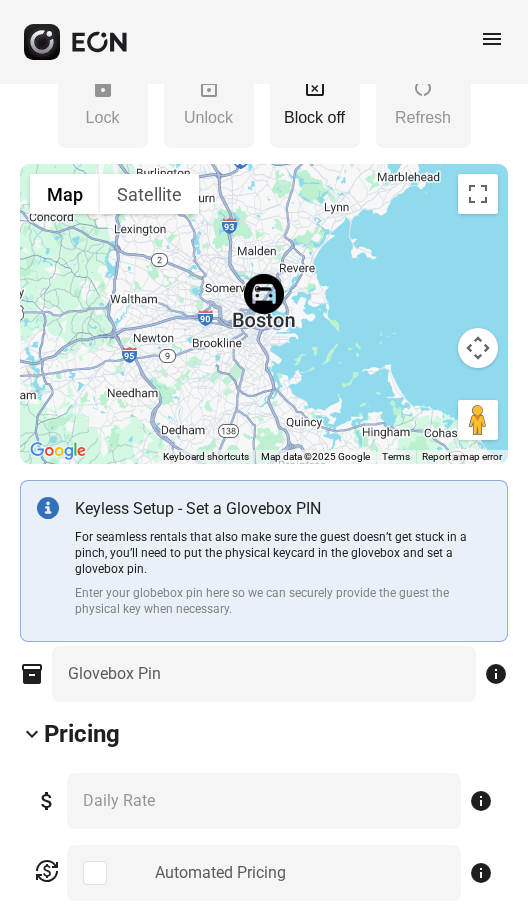 scroll, scrollTop: 0, scrollLeft: 0, axis: both 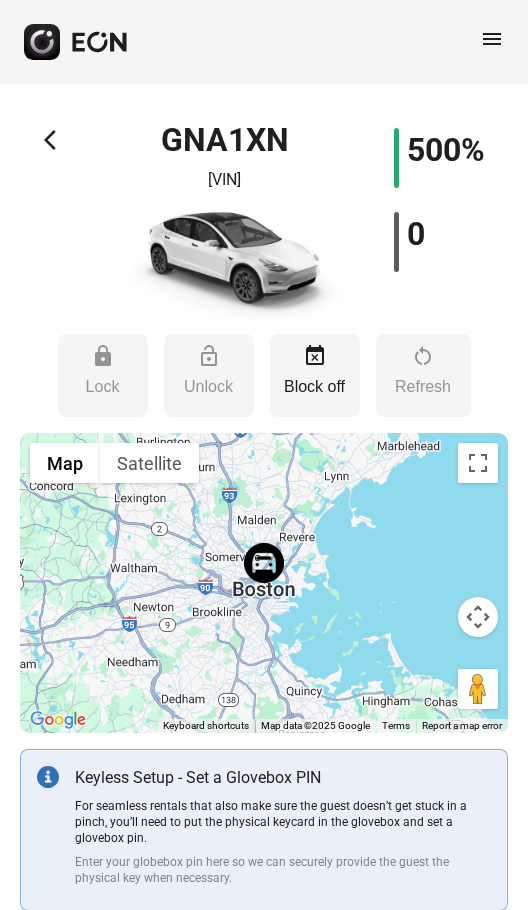 click on "arrow_back_ios" at bounding box center (56, 140) 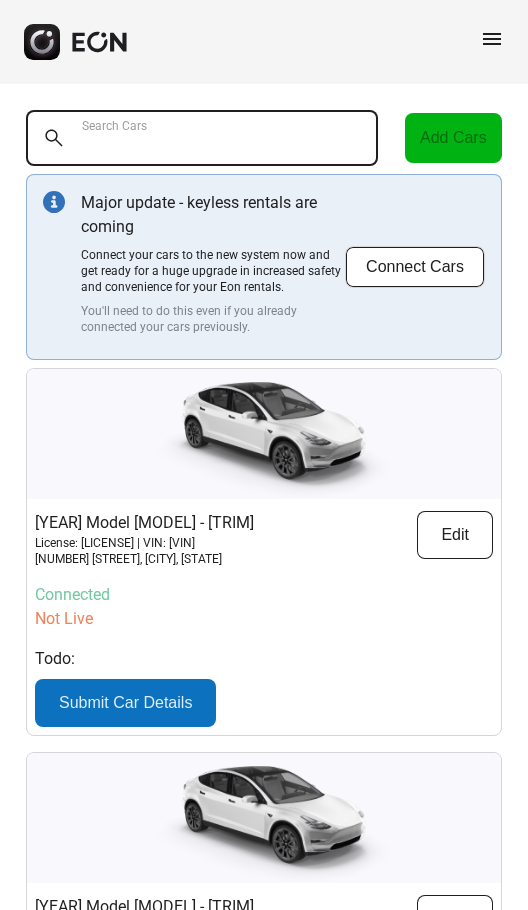 click on "Search Cars" at bounding box center (202, 138) 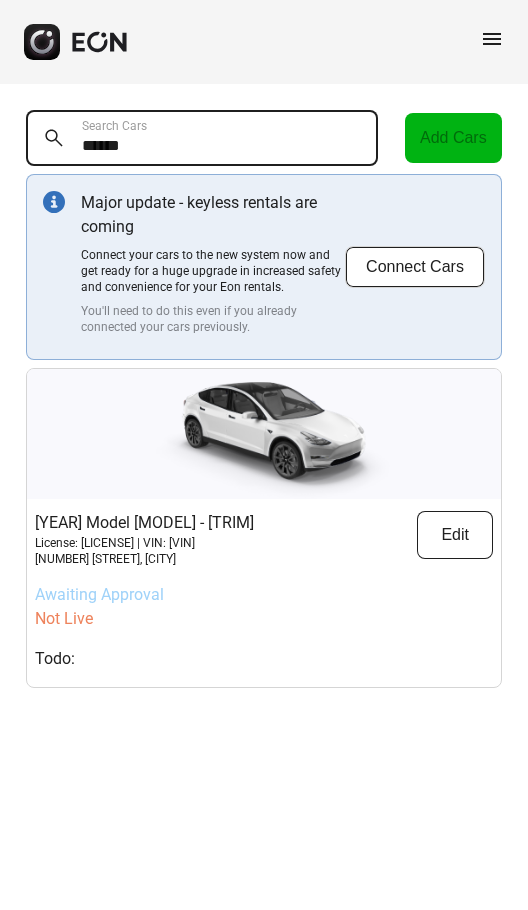 type on "******" 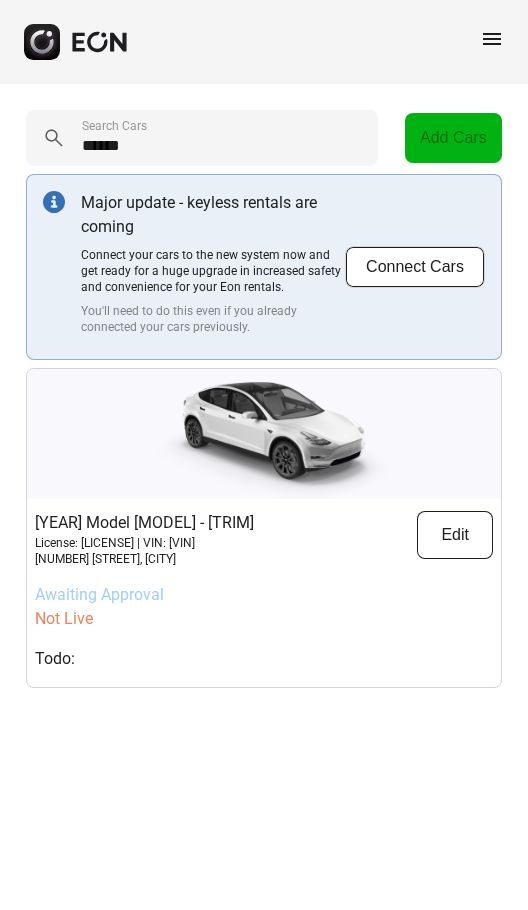 click on "Not Live" at bounding box center (264, 619) 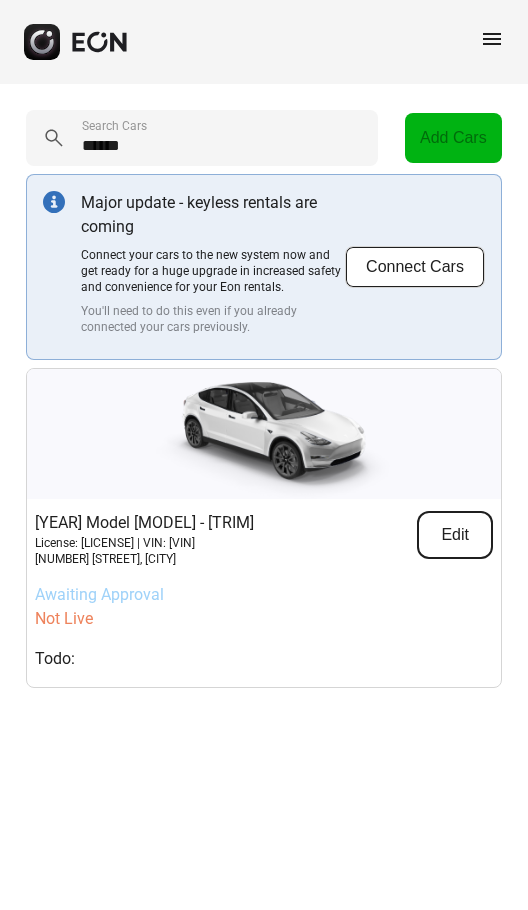 click on "Edit" at bounding box center (455, 535) 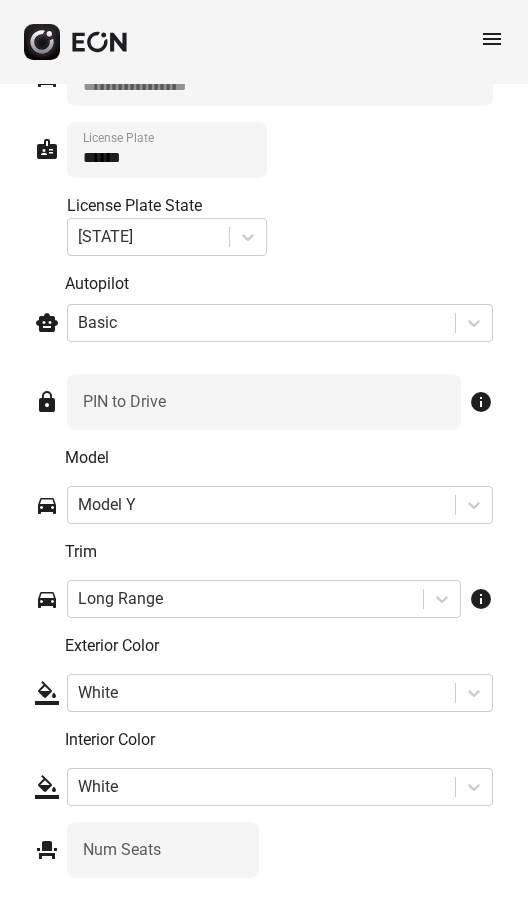 scroll, scrollTop: 3105, scrollLeft: 0, axis: vertical 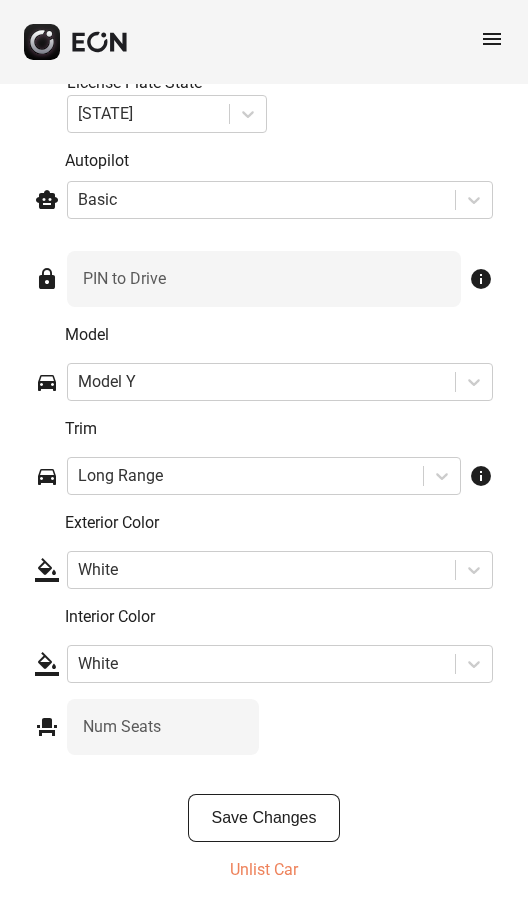 click on "Unlist Car" at bounding box center (264, 870) 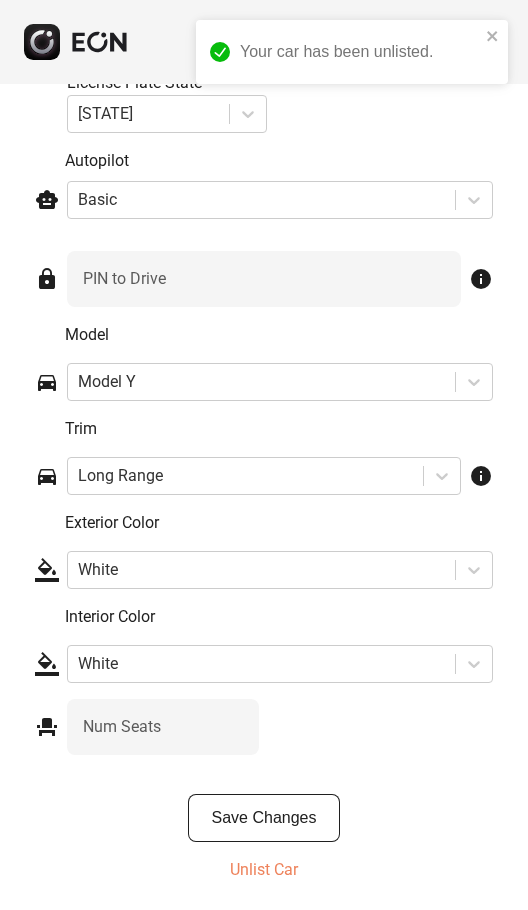 scroll, scrollTop: 0, scrollLeft: 0, axis: both 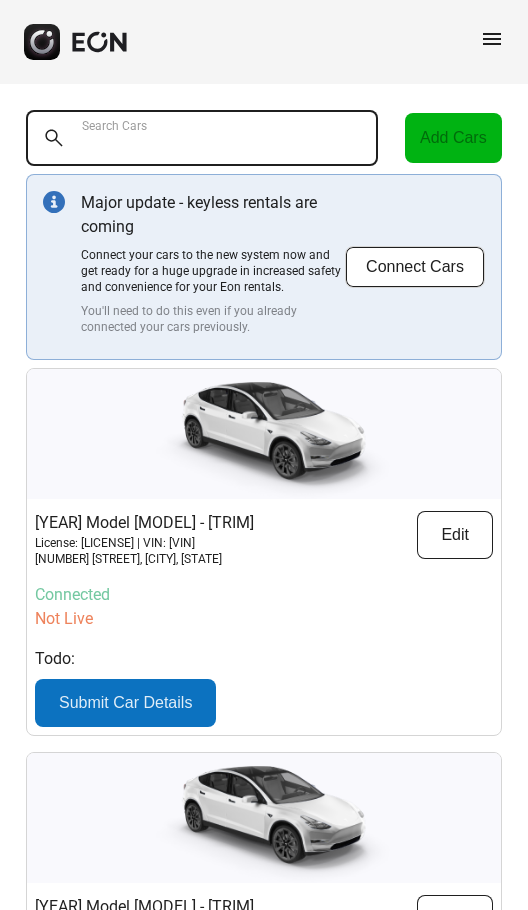 click on "Search Cars" at bounding box center (202, 138) 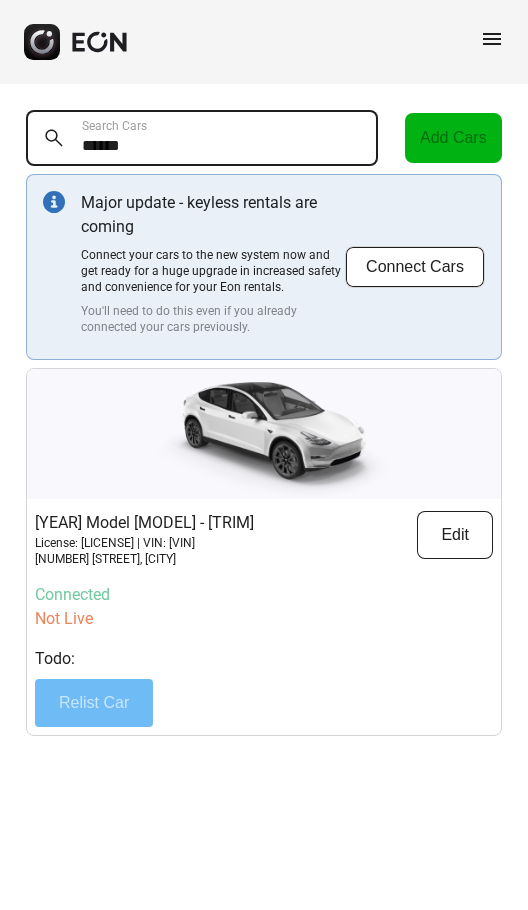 type on "******" 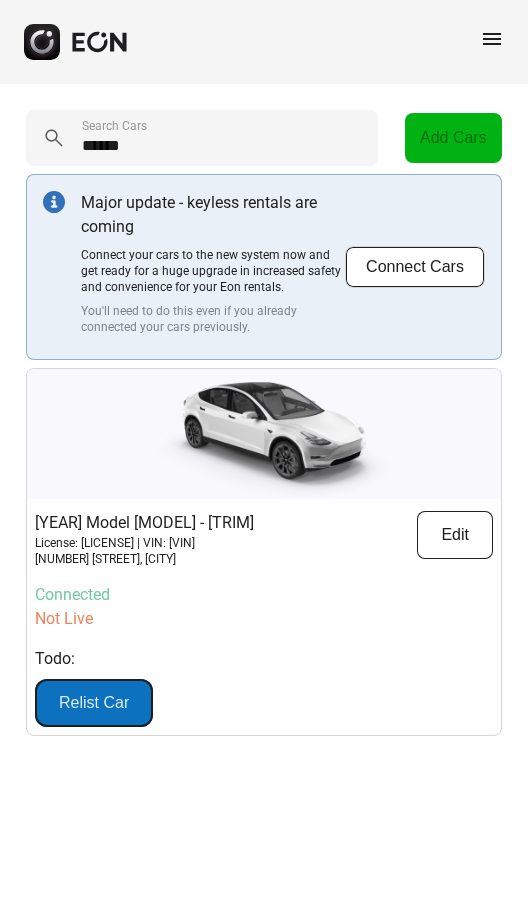 click on "Relist Car" at bounding box center [94, 703] 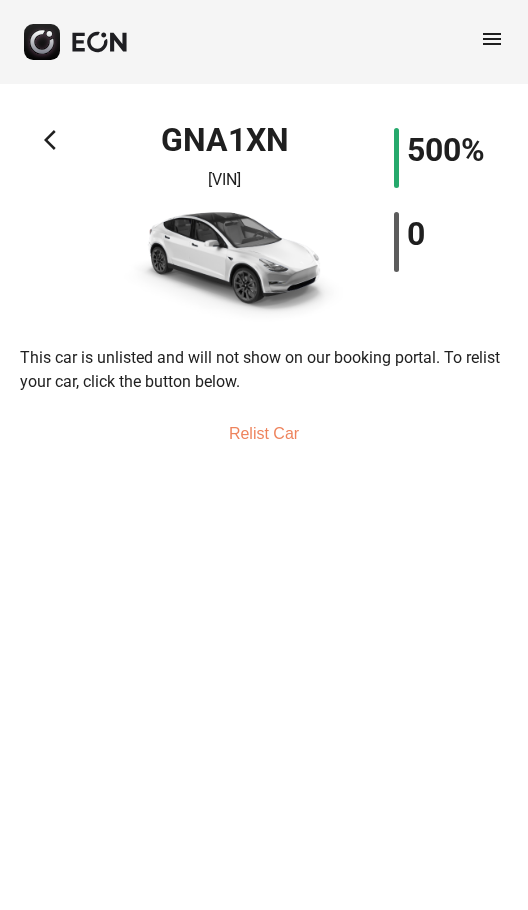 click on "Relist Car" at bounding box center (264, 434) 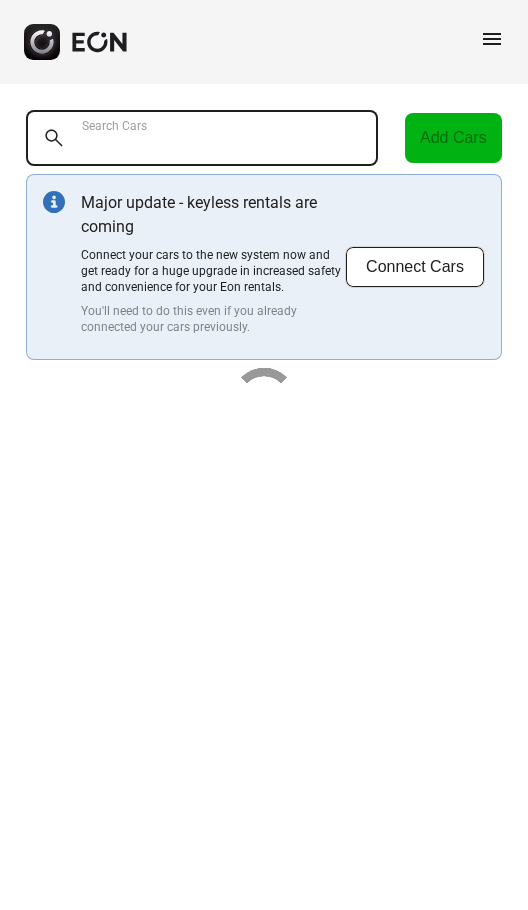 click on "Search Cars" at bounding box center [202, 138] 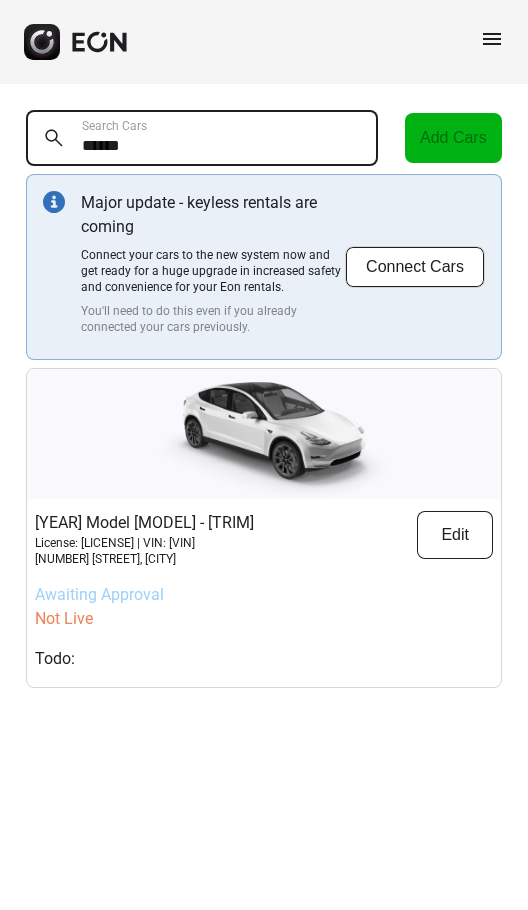 click on "******" at bounding box center [202, 138] 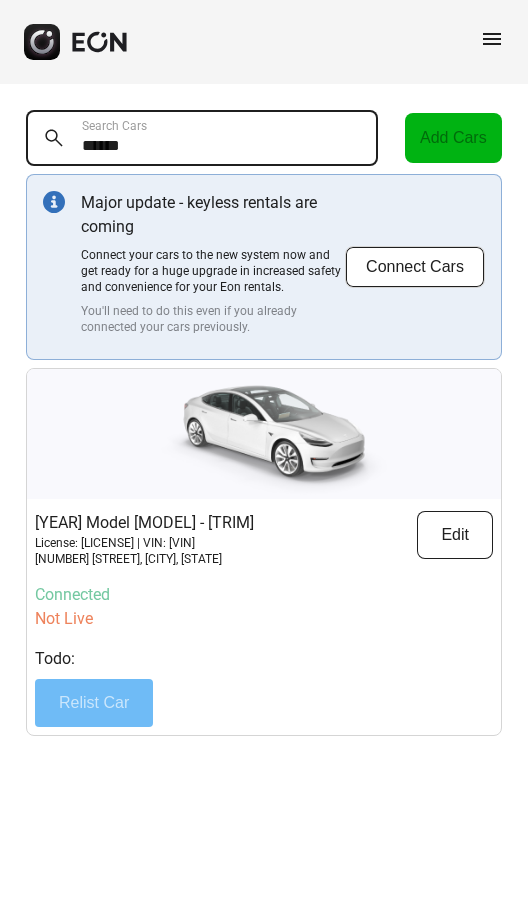 type on "******" 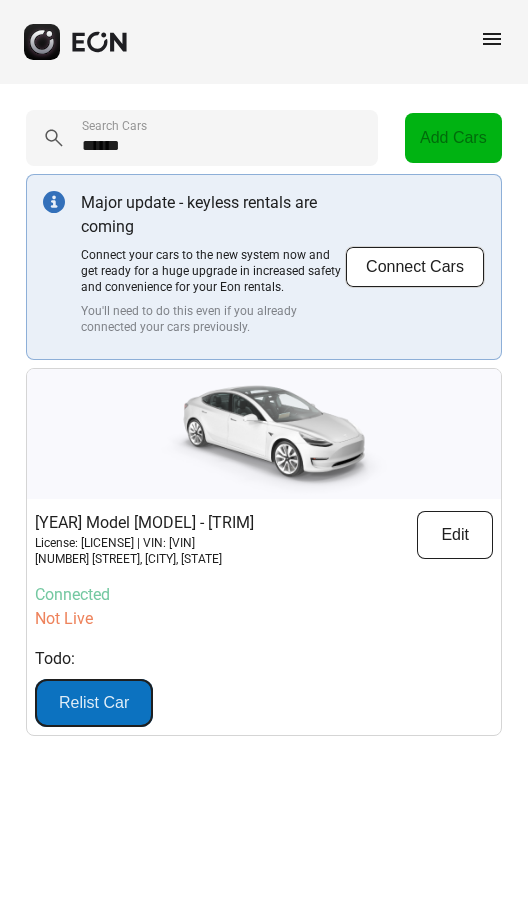 click on "Relist Car" at bounding box center (94, 703) 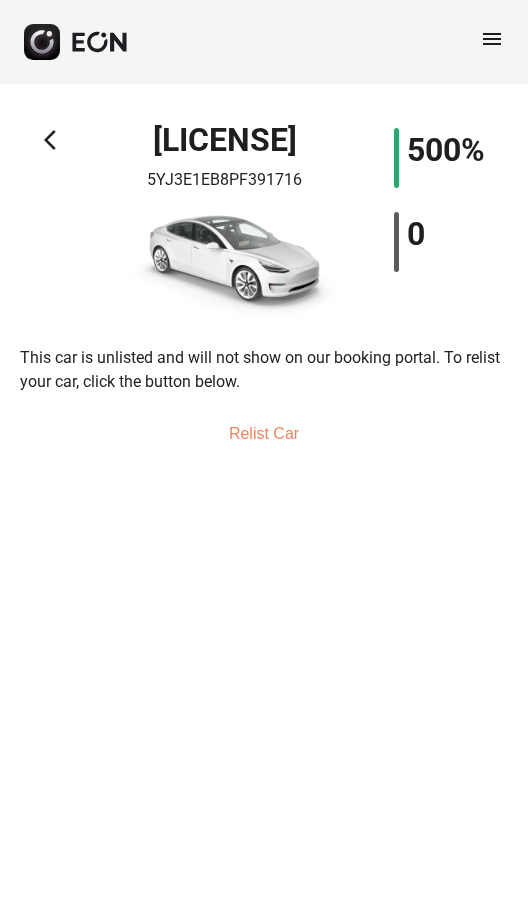click on "Relist Car" at bounding box center [264, 434] 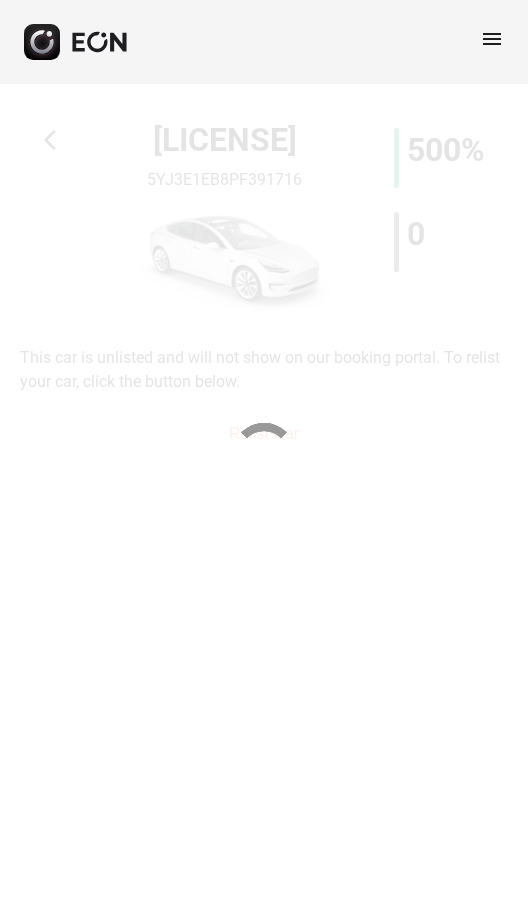 click on "menu" at bounding box center (264, 42) 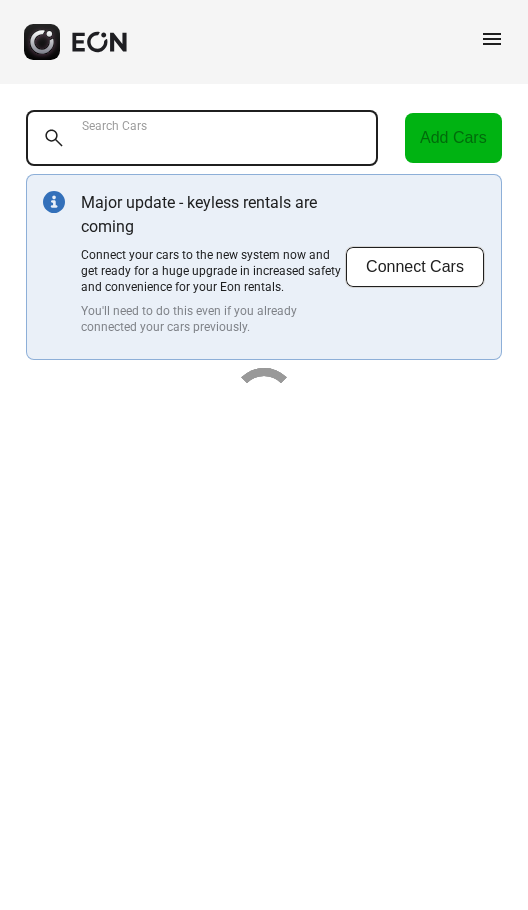click on "Search Cars" at bounding box center (202, 138) 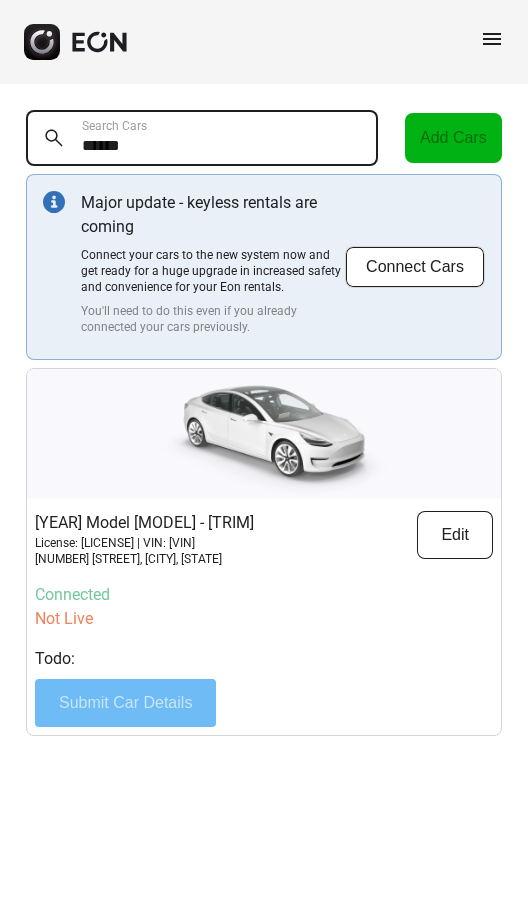 type on "******" 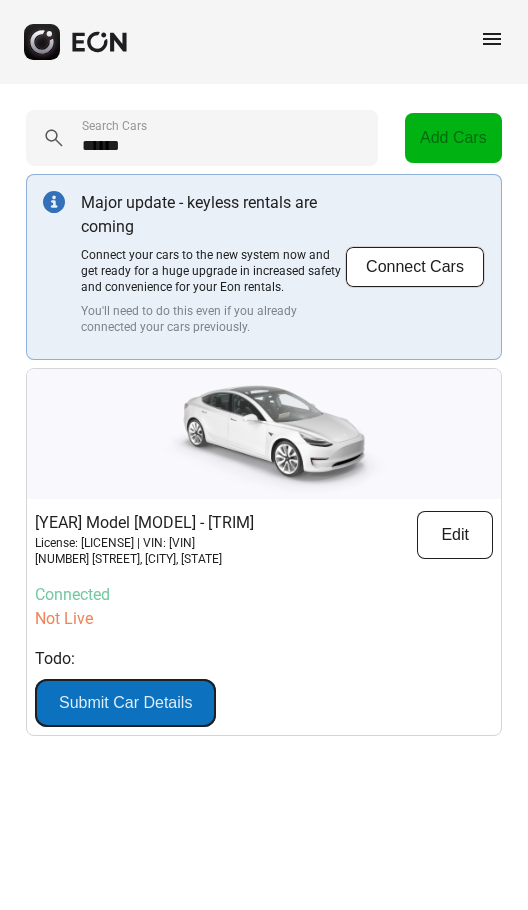 click on "Submit Car Details" at bounding box center (125, 703) 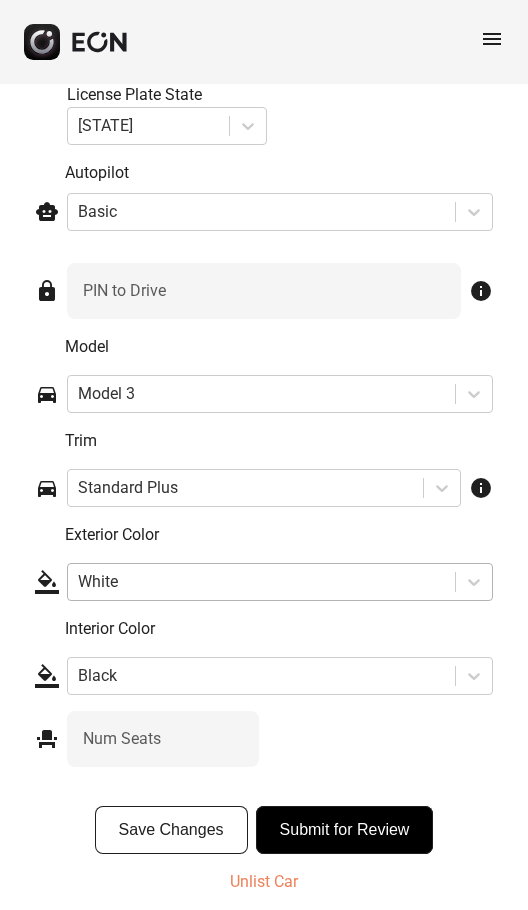 scroll, scrollTop: 3081, scrollLeft: 0, axis: vertical 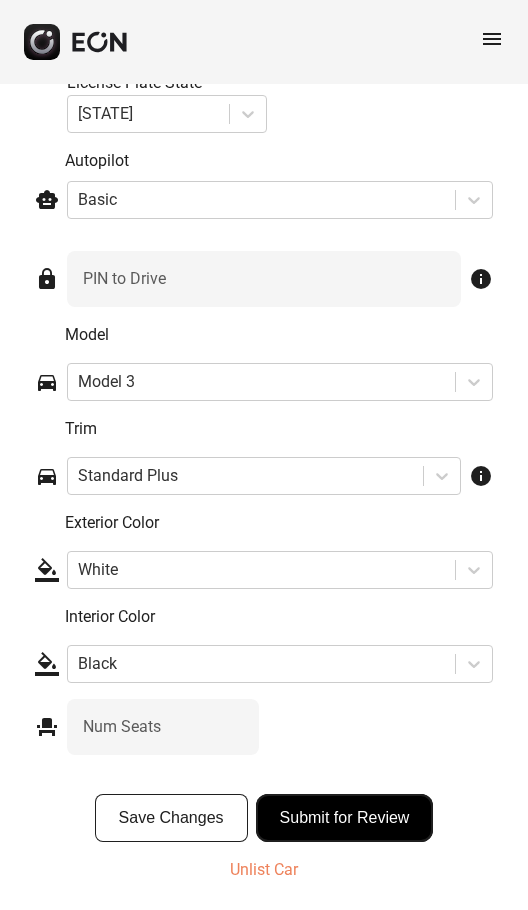 click on "Submit for Review" at bounding box center [345, 818] 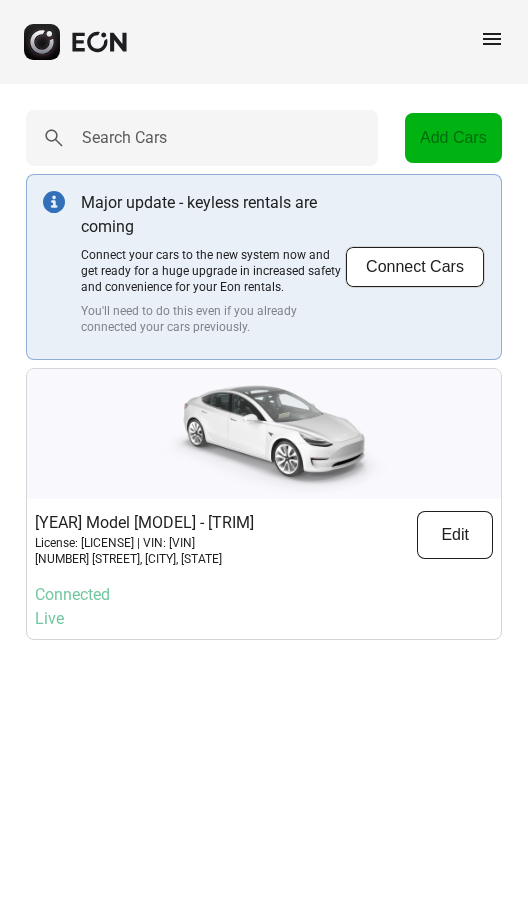 scroll, scrollTop: 0, scrollLeft: 0, axis: both 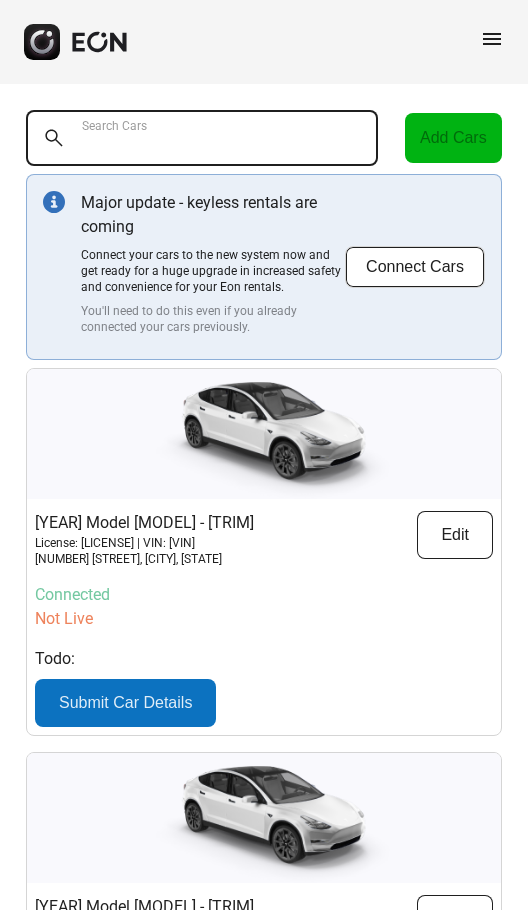 click on "Search Cars" at bounding box center (202, 138) 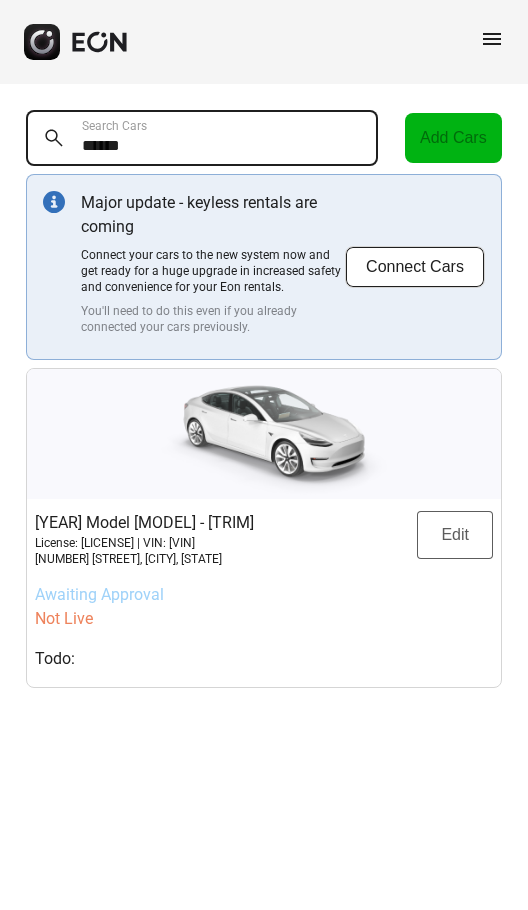 type on "******" 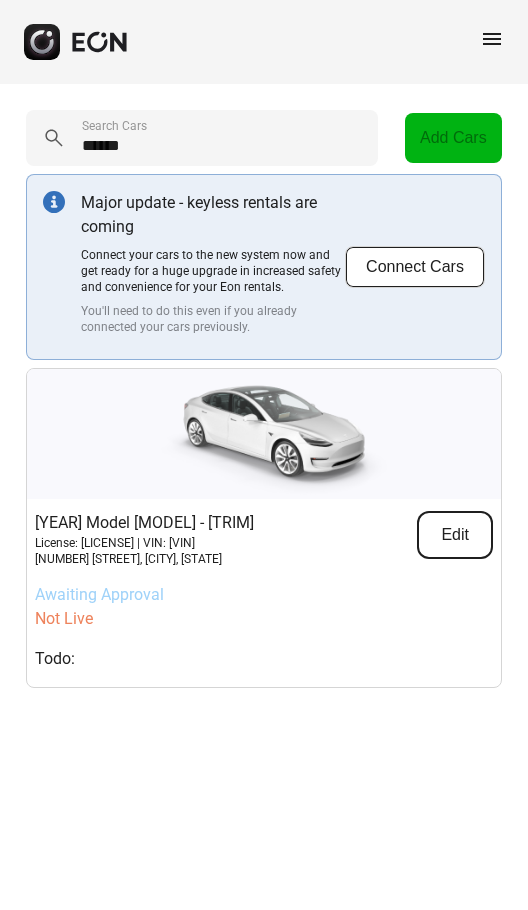 click on "Edit" at bounding box center (455, 535) 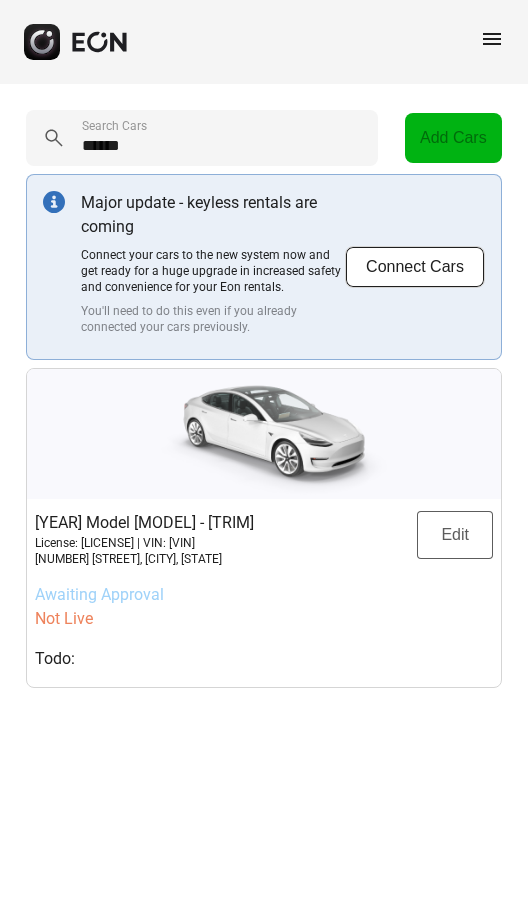click on "Major update - keyless rentals are coming Connect your cars to the new system now and get ready for a huge upgrade in increased safety and convenience for your Eon rentals. You'll need to do this even if you already connected your cars previously. Connect Cars 2023
Model 3 - Standard Plus License: [LICENSE] | VIN: [VIN] [NUMBER] [STREET], [CITY], [STATE] Edit Awaiting Approval Not Live Todo:" at bounding box center (264, 357) 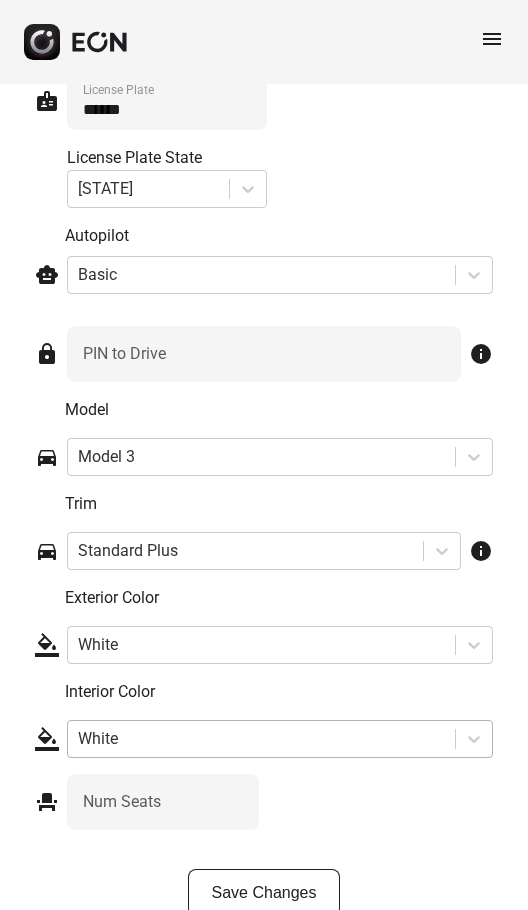 scroll, scrollTop: 3081, scrollLeft: 0, axis: vertical 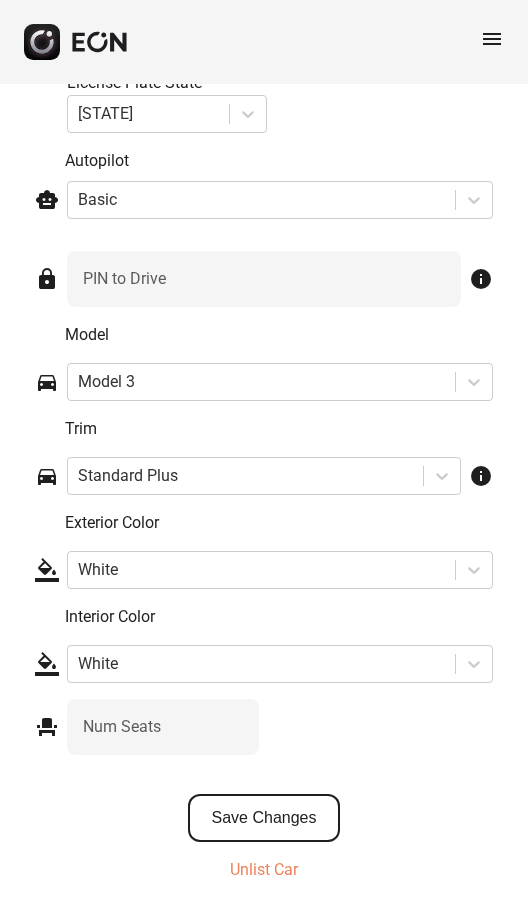 click on "Save Changes" at bounding box center (264, 818) 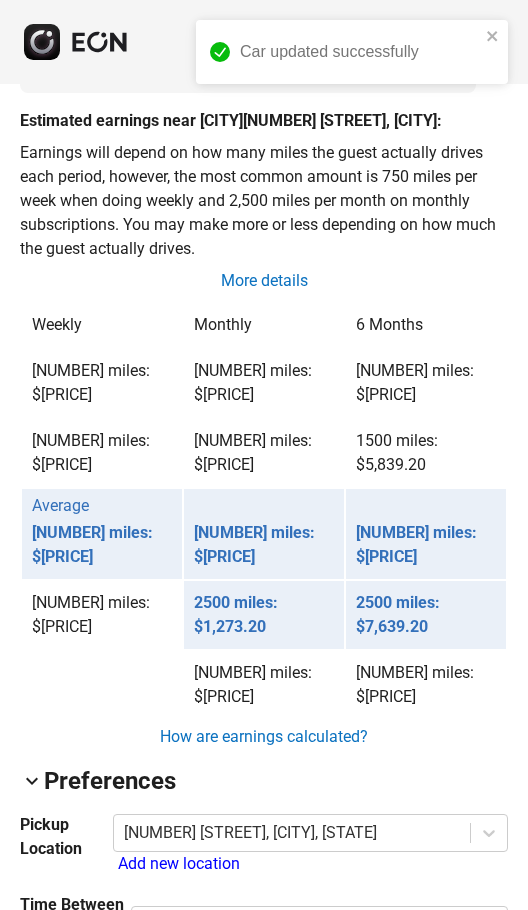 scroll, scrollTop: 1581, scrollLeft: 0, axis: vertical 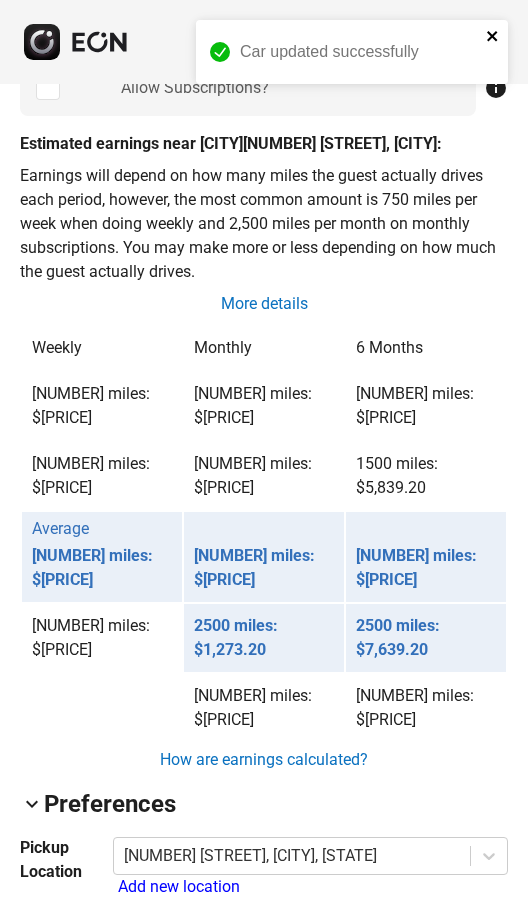 click 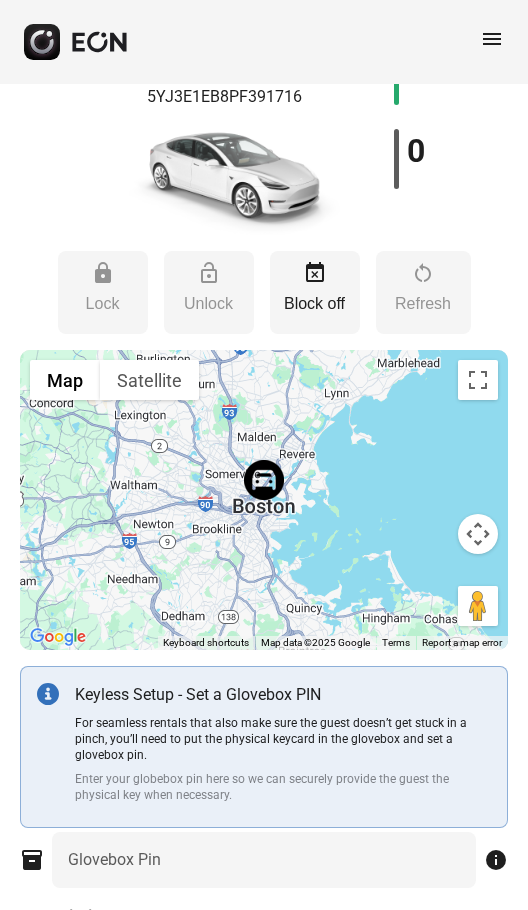 scroll, scrollTop: 0, scrollLeft: 0, axis: both 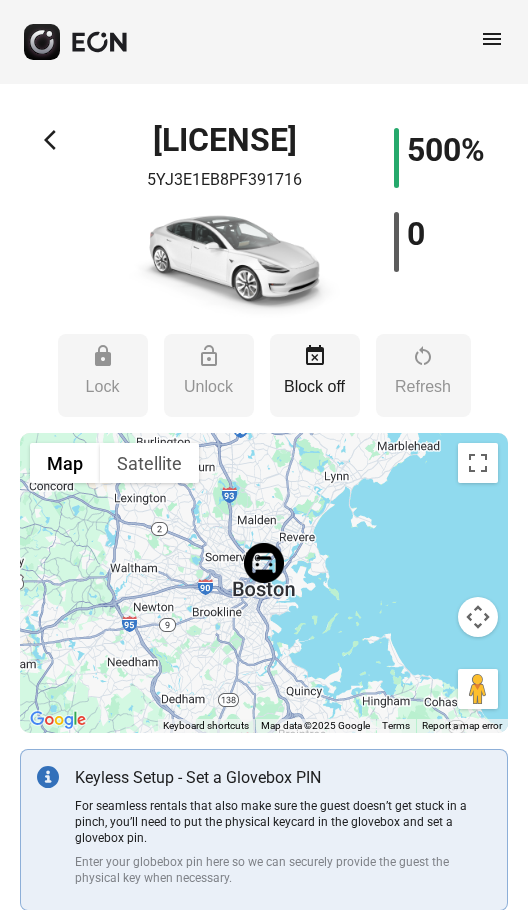 click on "arrow_back_ios" at bounding box center [56, 140] 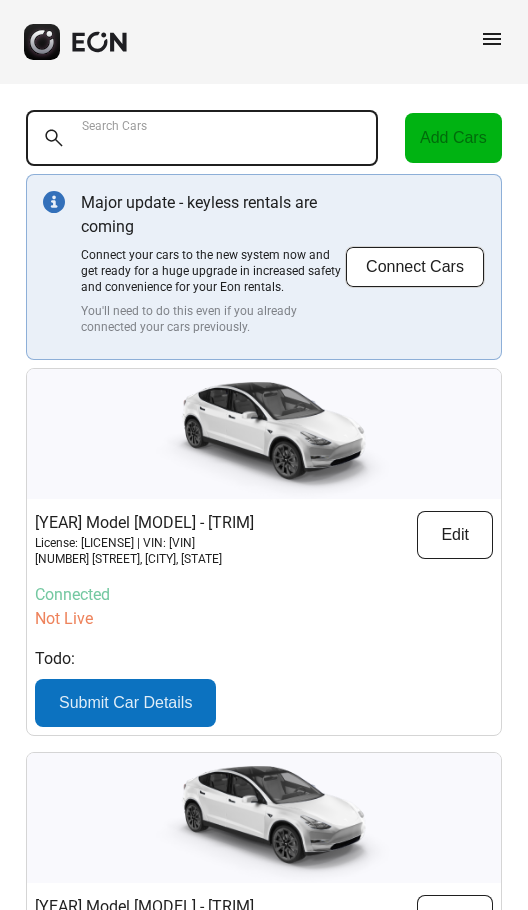 click on "Search Cars" at bounding box center (202, 138) 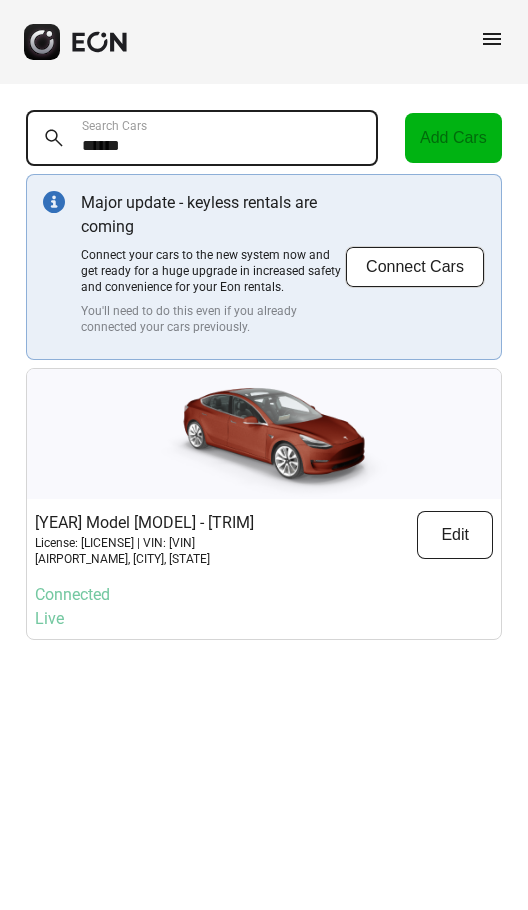 click on "******" at bounding box center (202, 138) 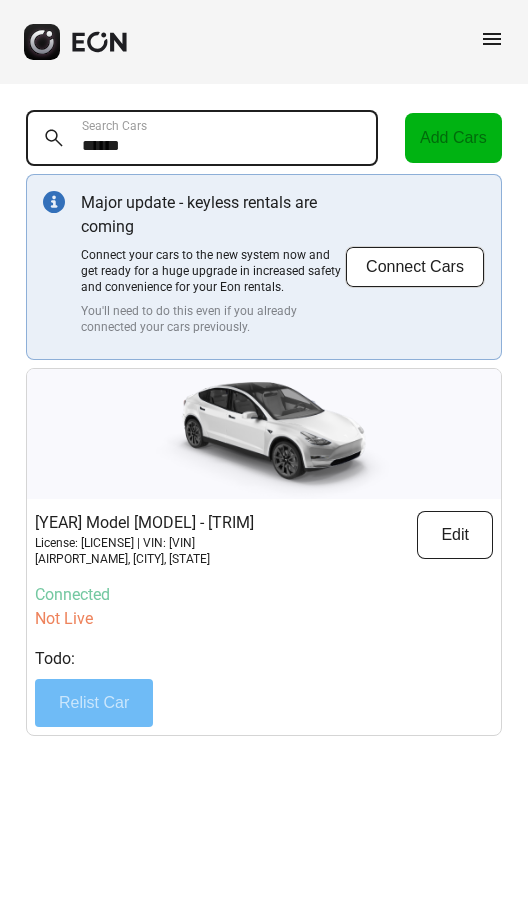 type on "******" 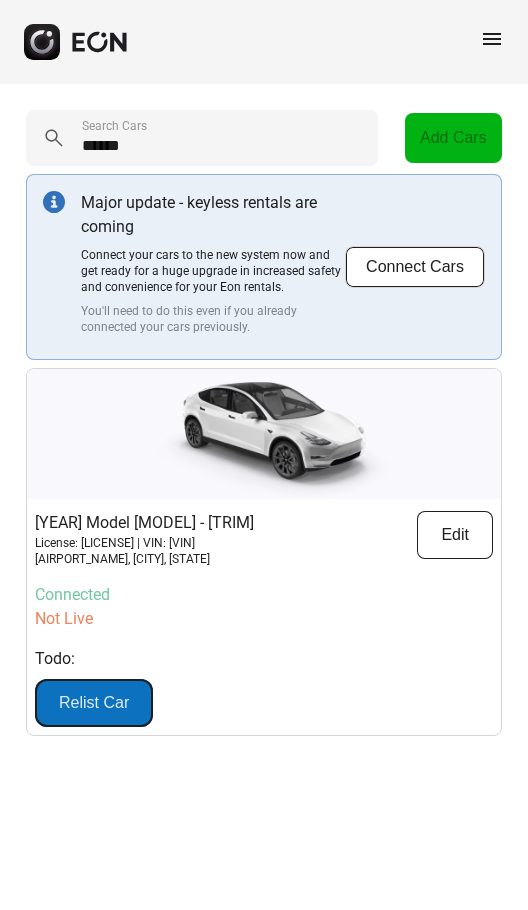 click on "Relist Car" at bounding box center [94, 703] 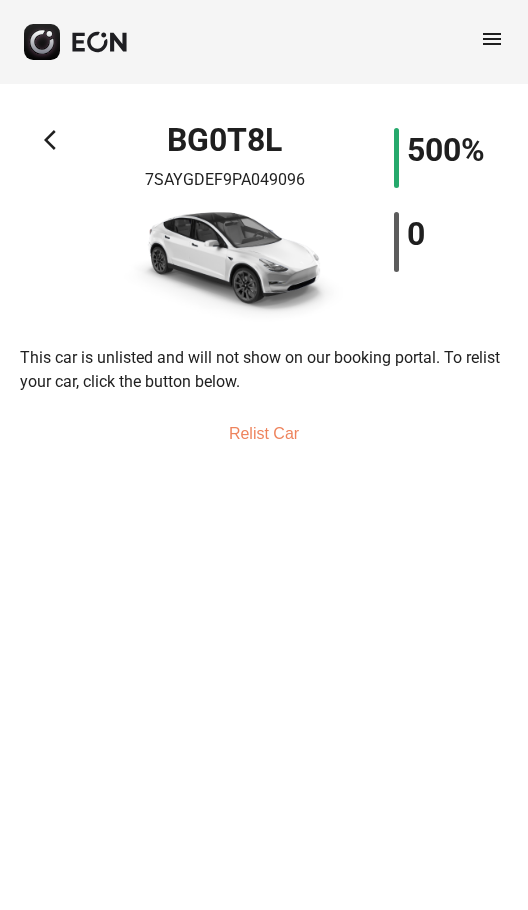 click on "Relist Car" at bounding box center [264, 434] 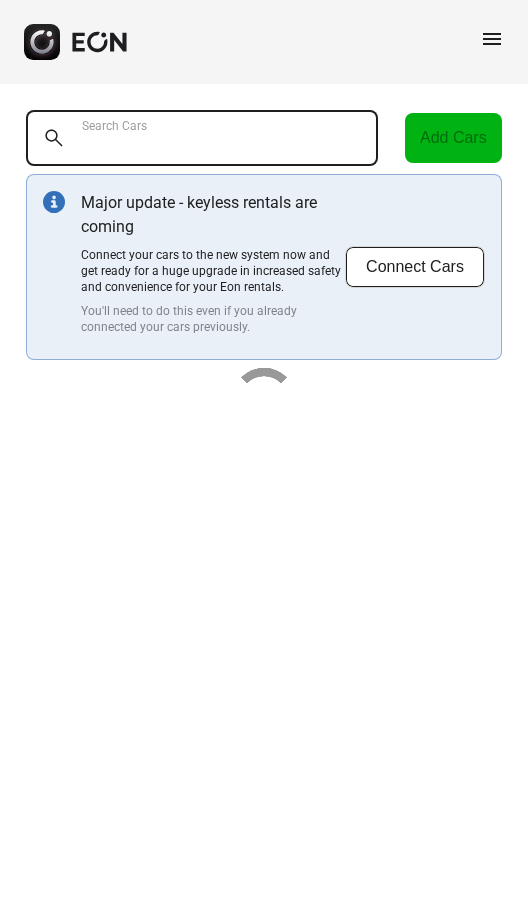 click on "Search Cars" at bounding box center (202, 138) 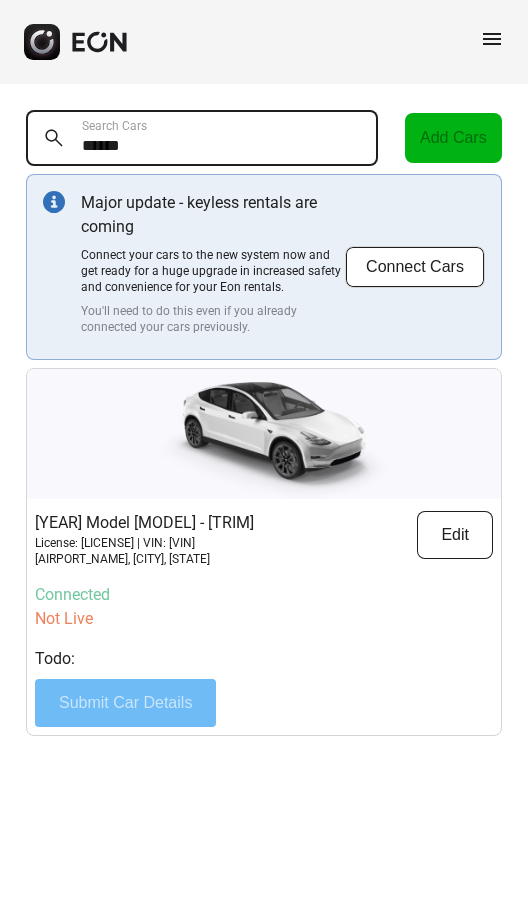 type on "******" 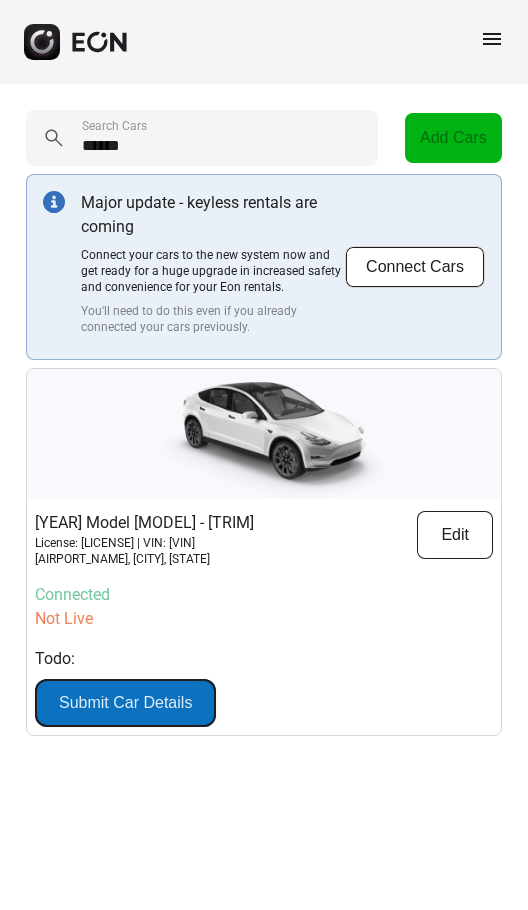 click on "Submit Car Details" at bounding box center (125, 703) 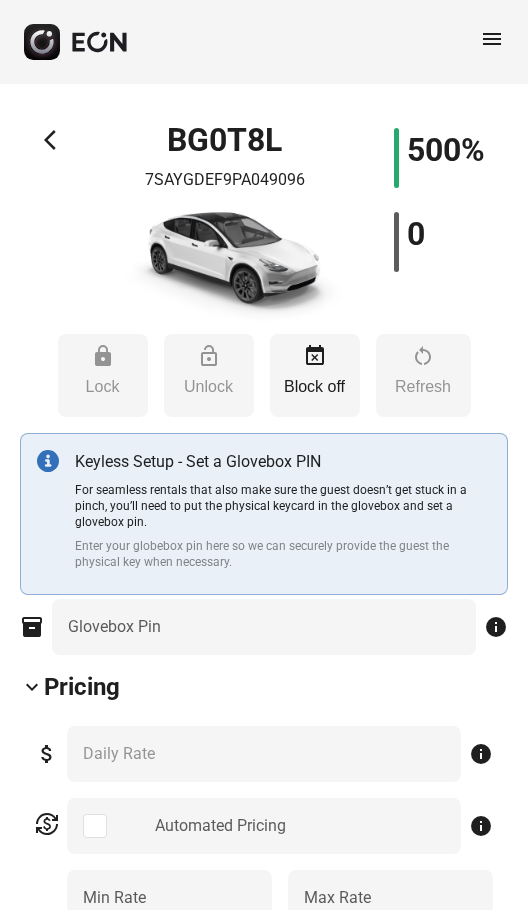 type on "***" 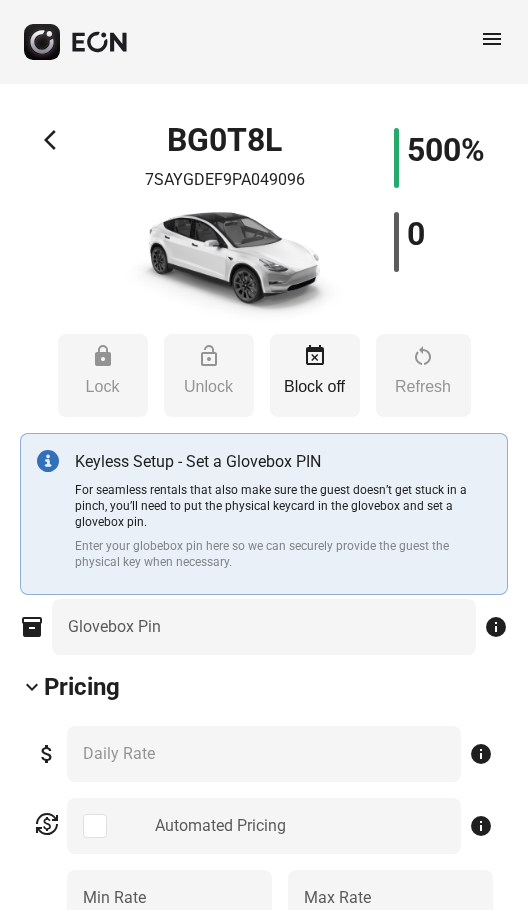 type on "**" 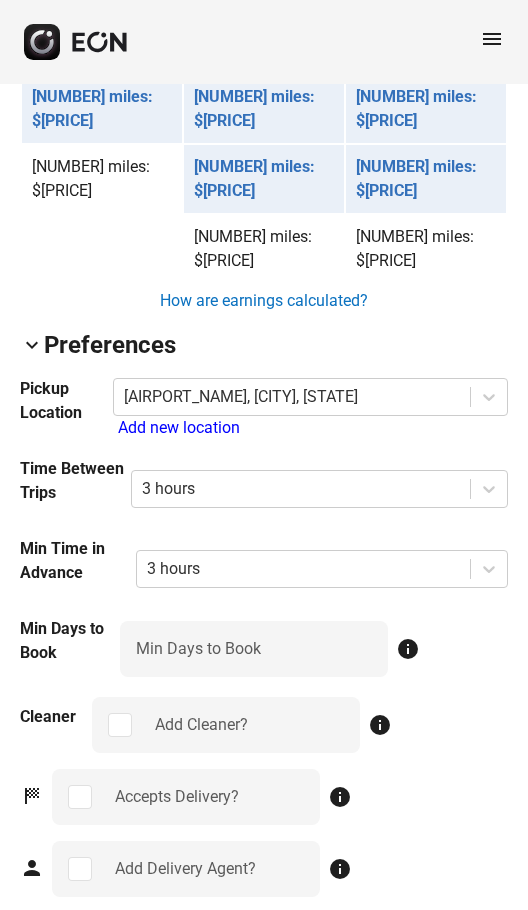 scroll, scrollTop: 2000, scrollLeft: 0, axis: vertical 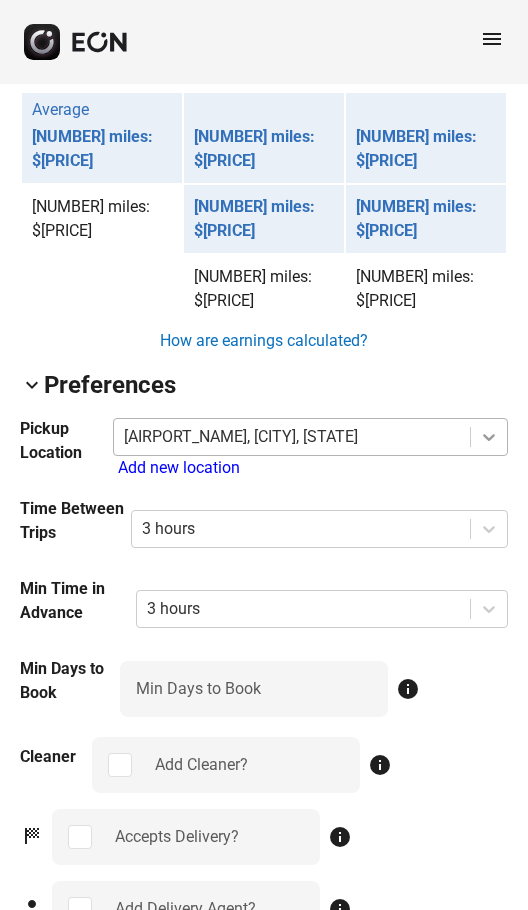 click at bounding box center (489, 437) 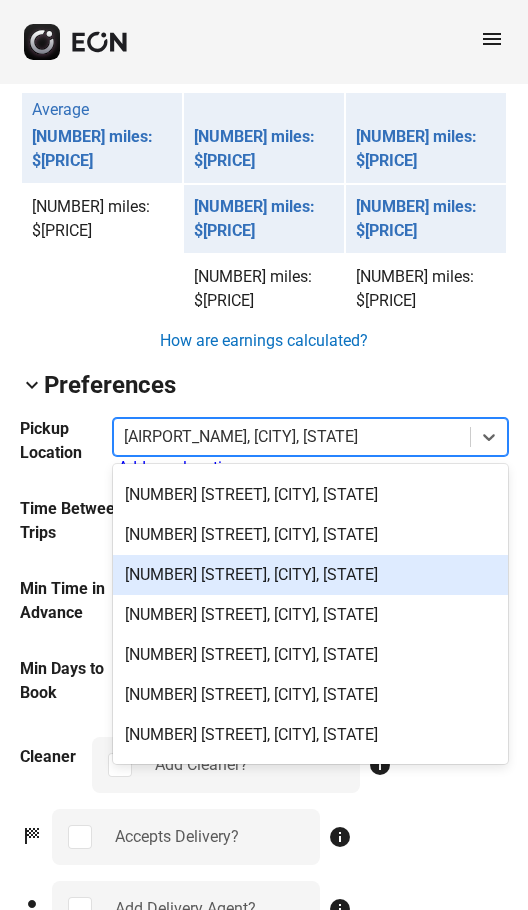 scroll, scrollTop: 2000, scrollLeft: 0, axis: vertical 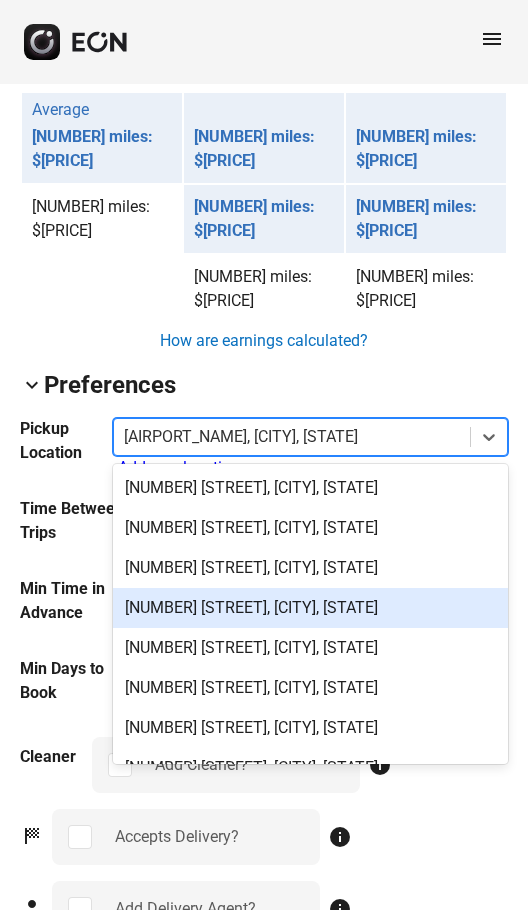 click on "[NUMBER] [STREET], [CITY], [STATE]" at bounding box center [310, 608] 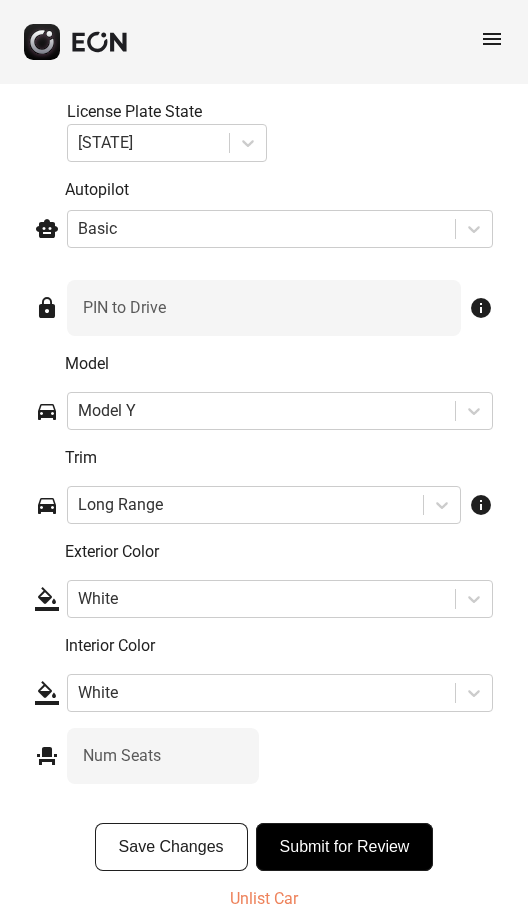scroll, scrollTop: 3081, scrollLeft: 0, axis: vertical 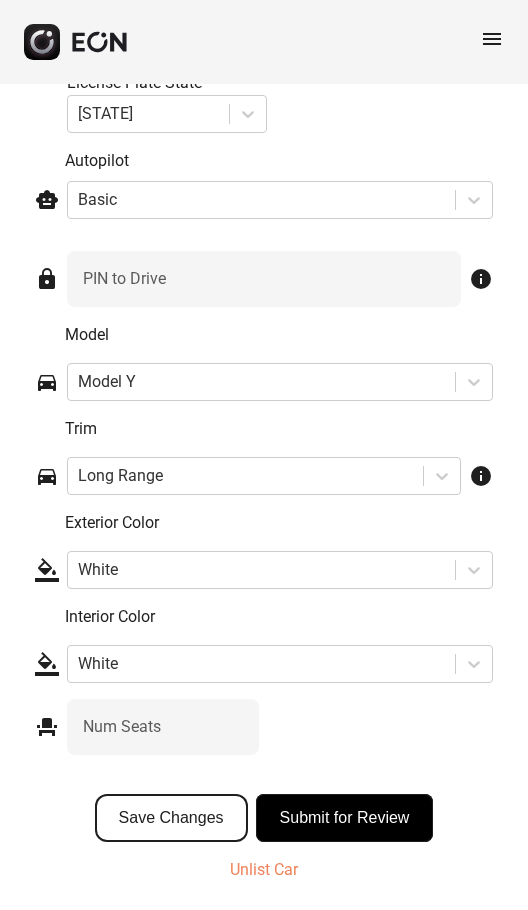 click on "Save Changes" at bounding box center (171, 818) 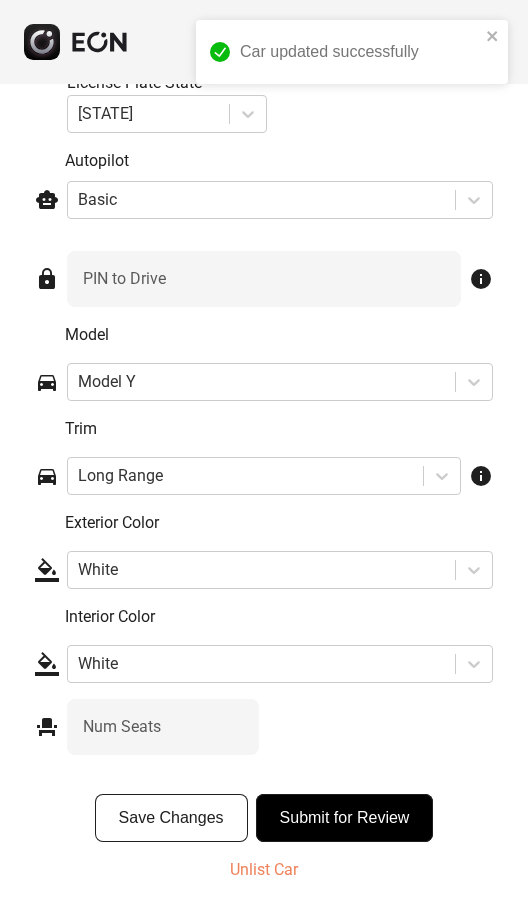 click on "Car updated successfully" at bounding box center [352, 52] 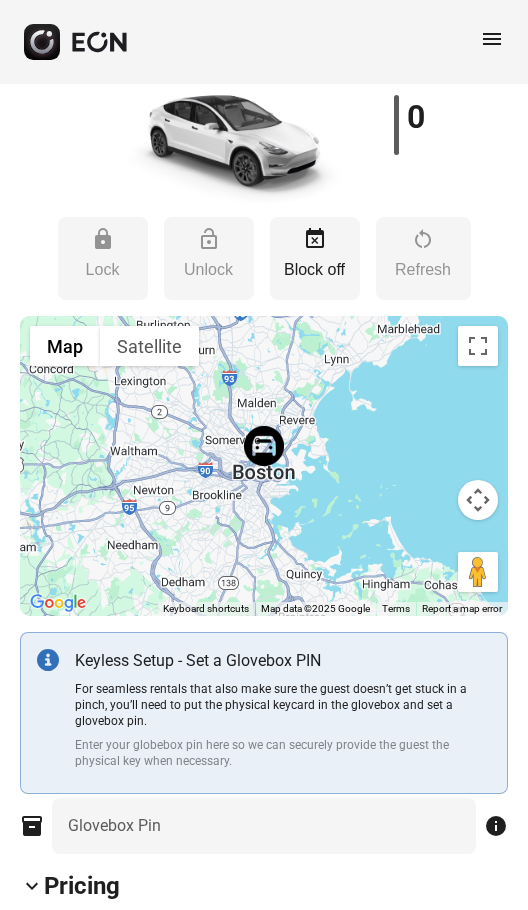 scroll, scrollTop: 0, scrollLeft: 0, axis: both 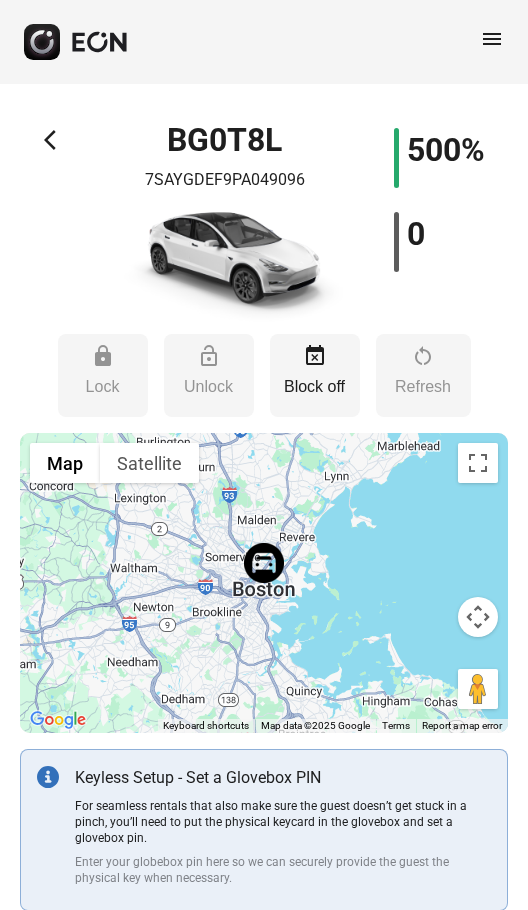 click on "arrow_back_ios" at bounding box center [56, 140] 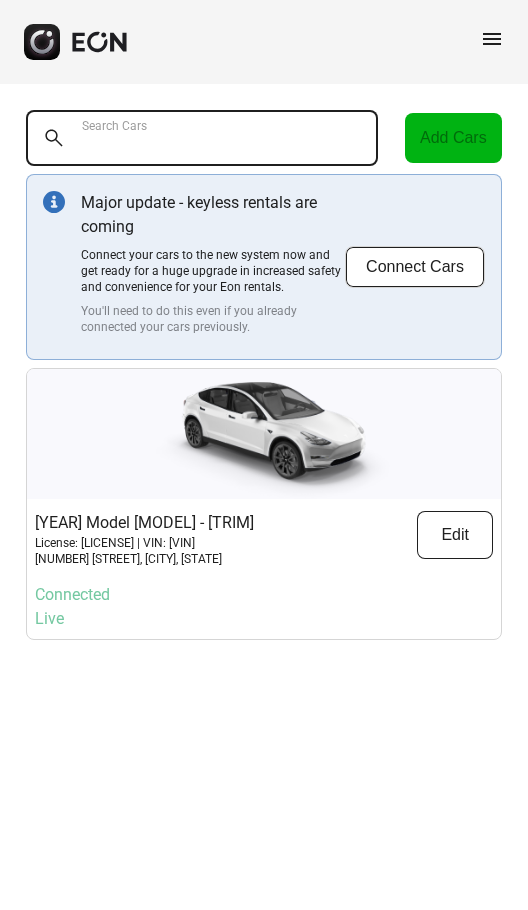 click on "Search Cars" at bounding box center [202, 138] 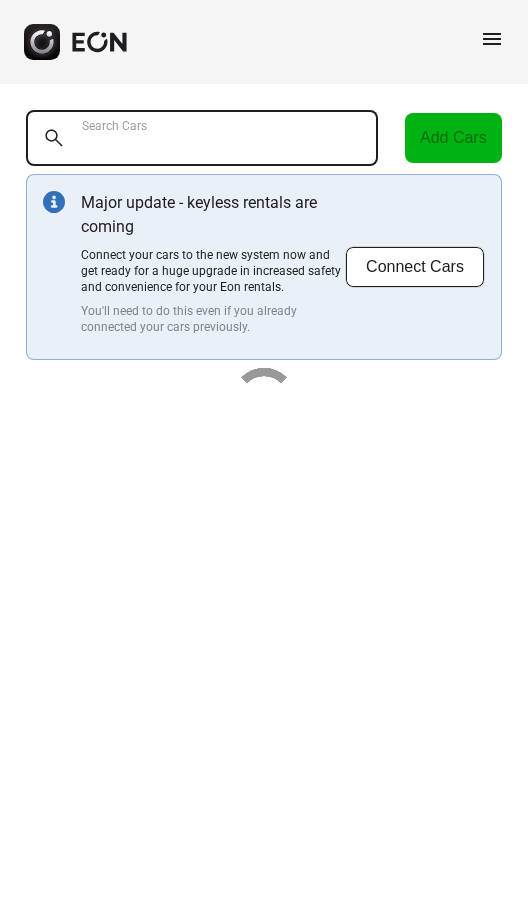paste on "******" 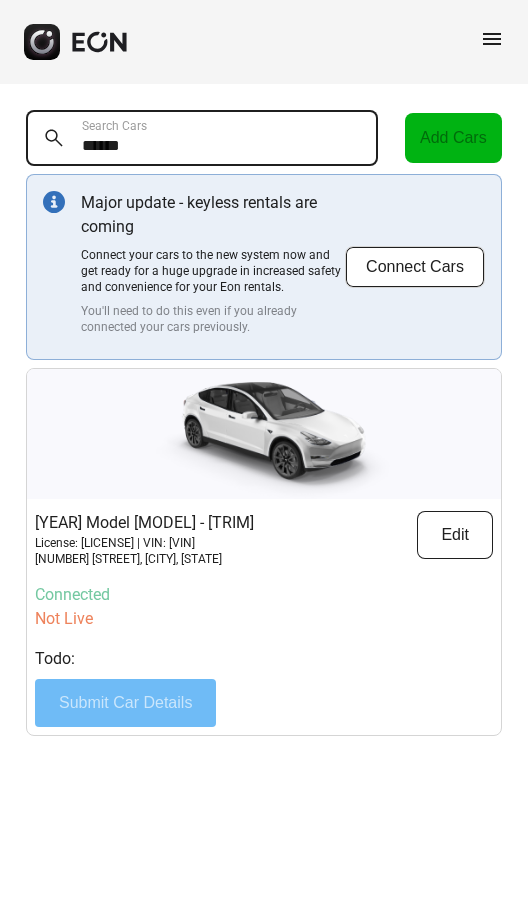 type on "******" 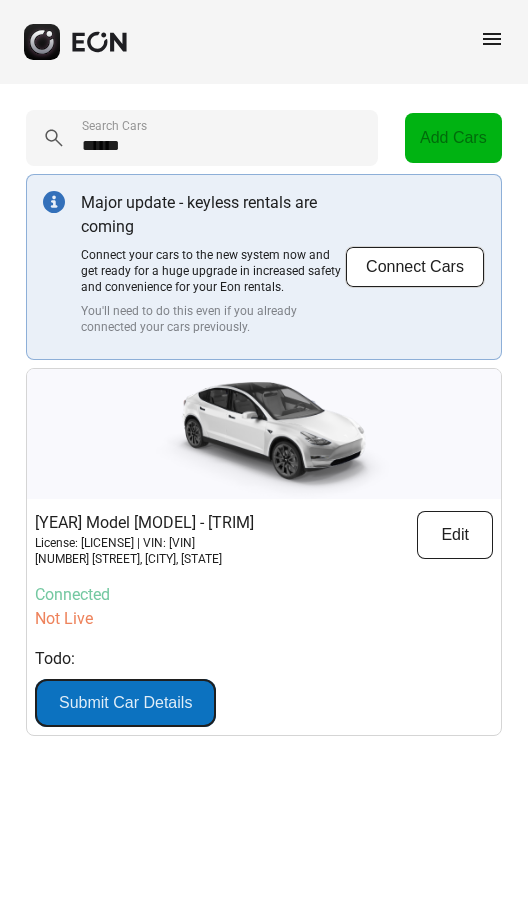 click on "Submit Car Details" at bounding box center [125, 703] 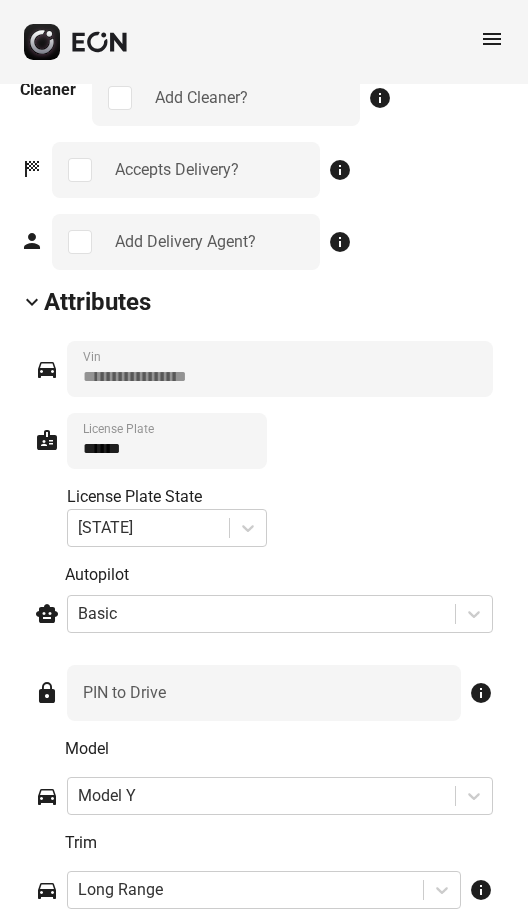 scroll, scrollTop: 3081, scrollLeft: 0, axis: vertical 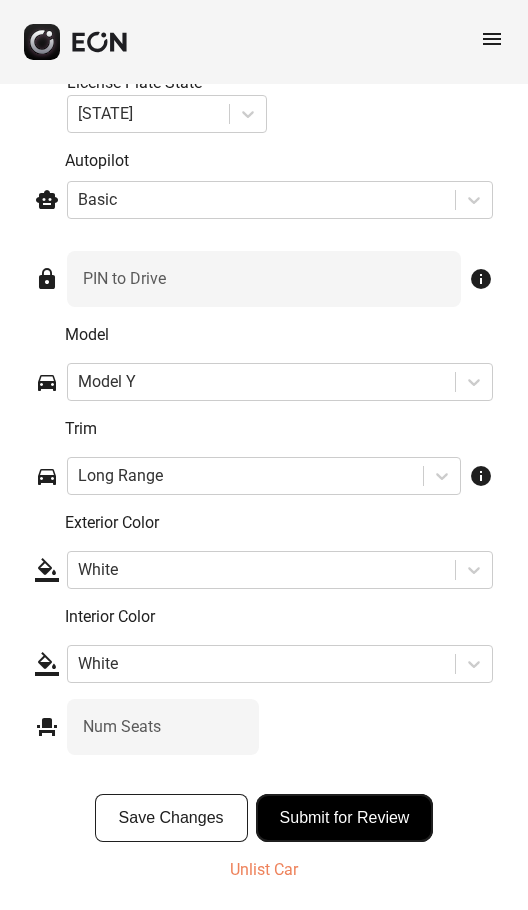 click on "Submit for Review" at bounding box center (345, 818) 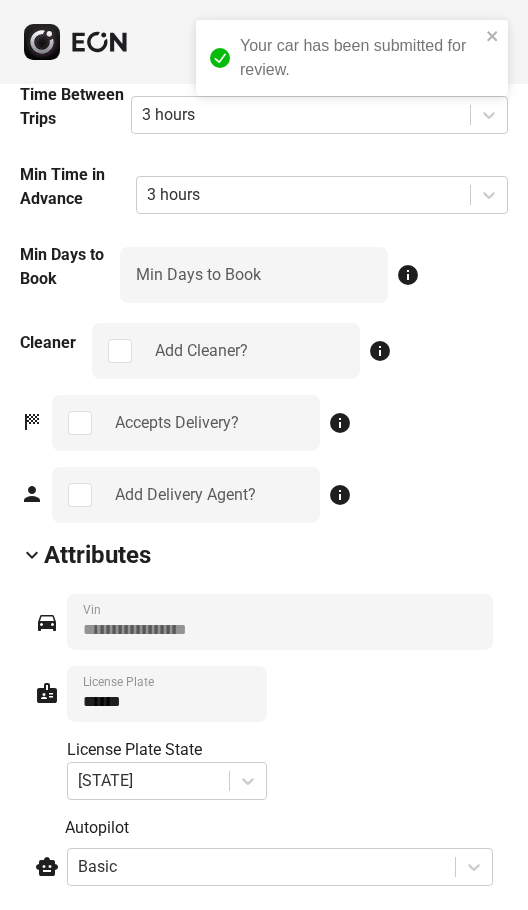 scroll, scrollTop: 1968, scrollLeft: 0, axis: vertical 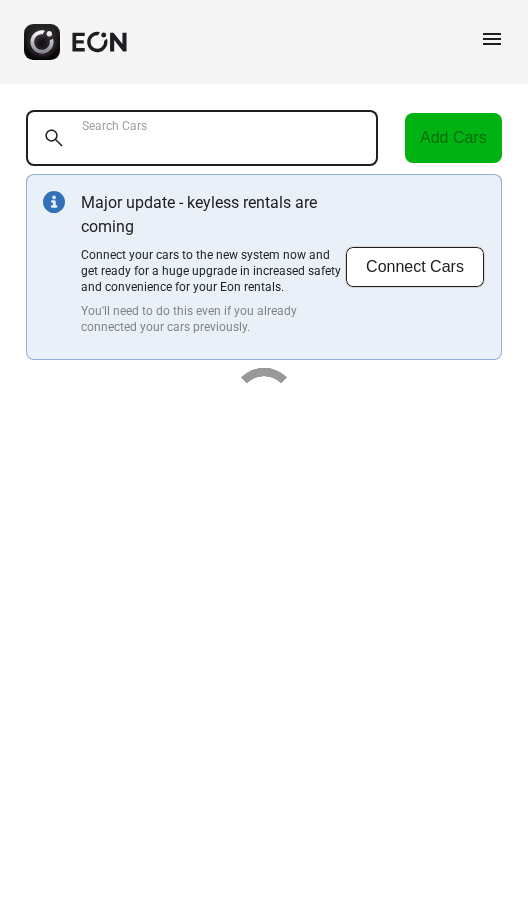 click on "Search Cars" at bounding box center [202, 138] 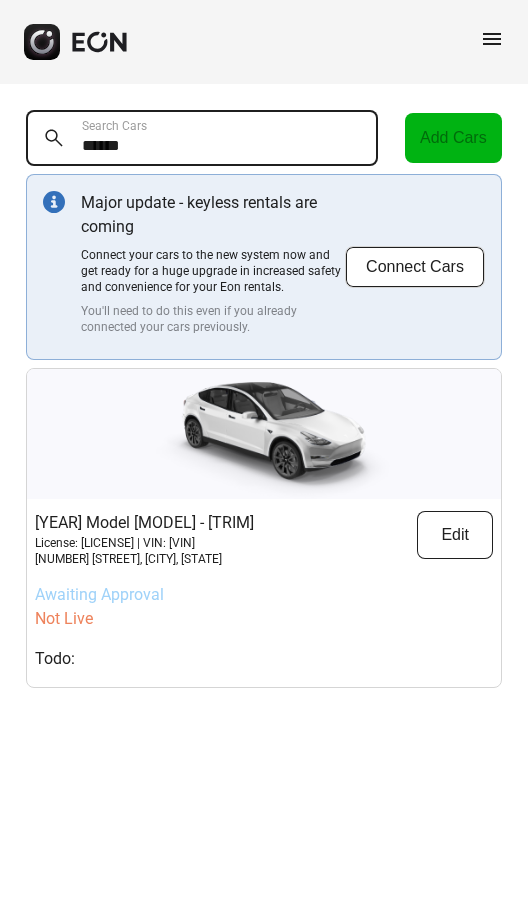 click on "******" at bounding box center [202, 138] 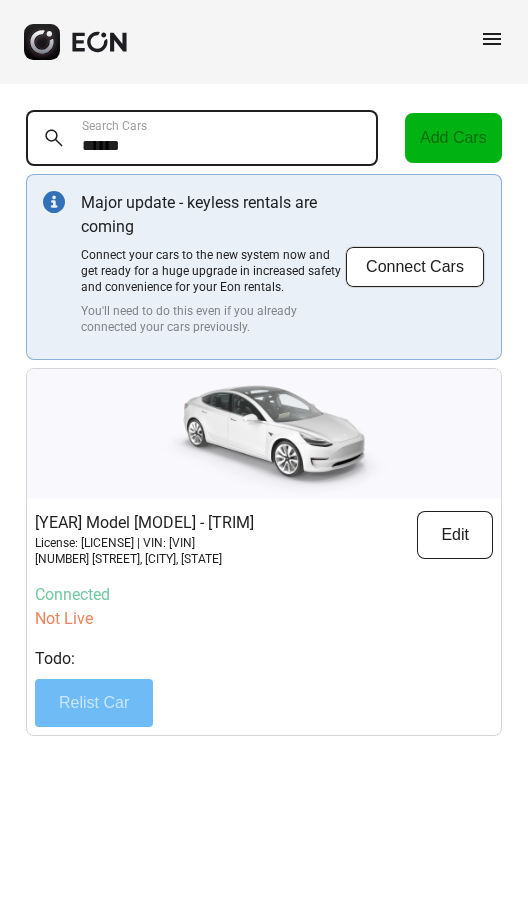 type on "******" 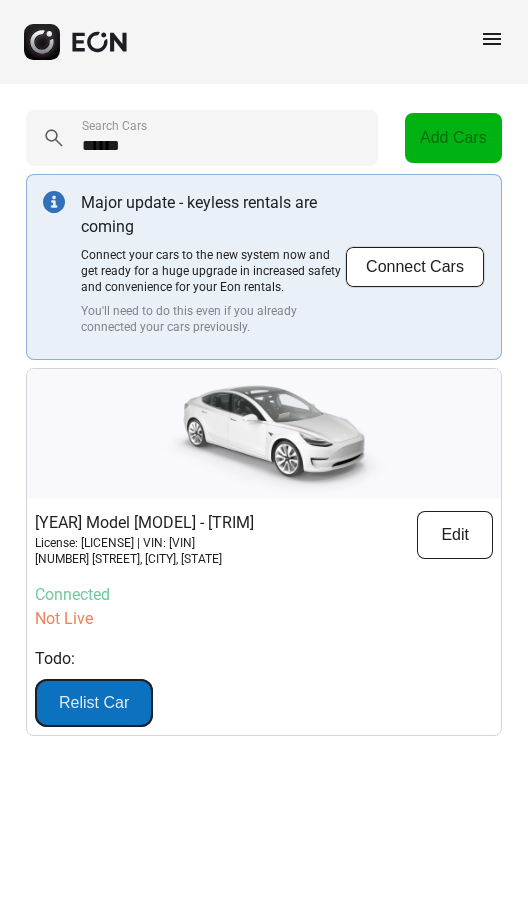 drag, startPoint x: 111, startPoint y: 699, endPoint x: 161, endPoint y: 629, distance: 86.023254 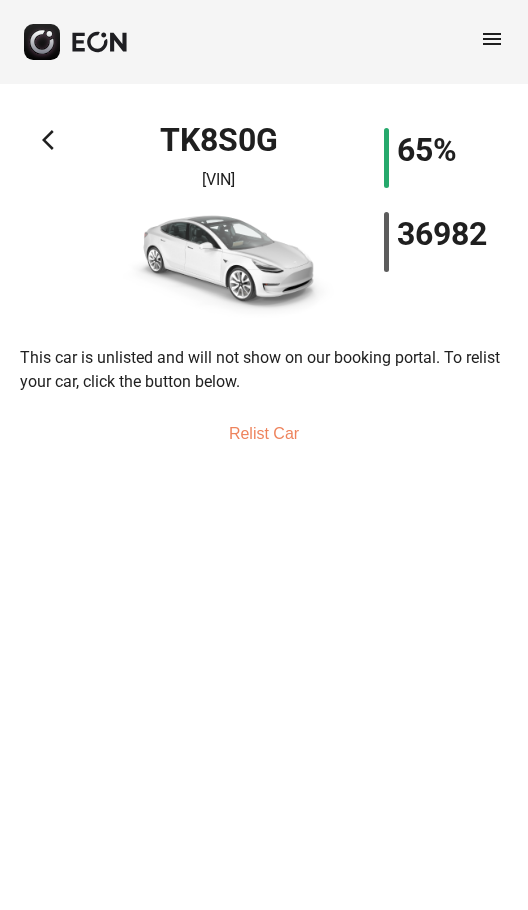 click on "This car is unlisted and will not show on our booking portal. To relist your car, click the button below." at bounding box center [264, 374] 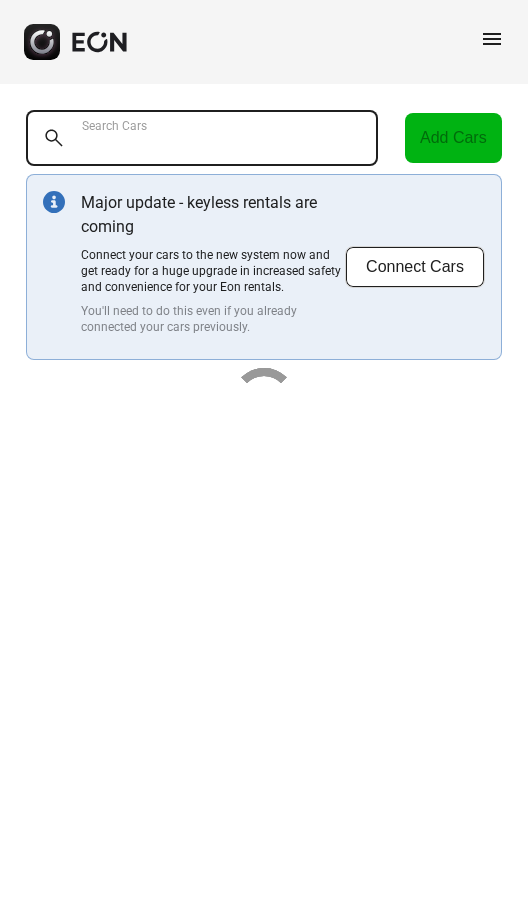 click on "Search Cars" at bounding box center [202, 138] 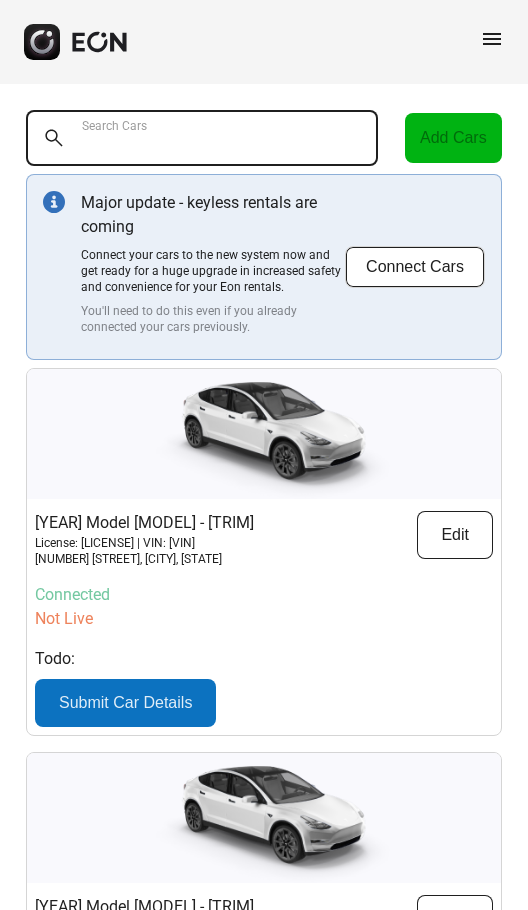 paste on "******" 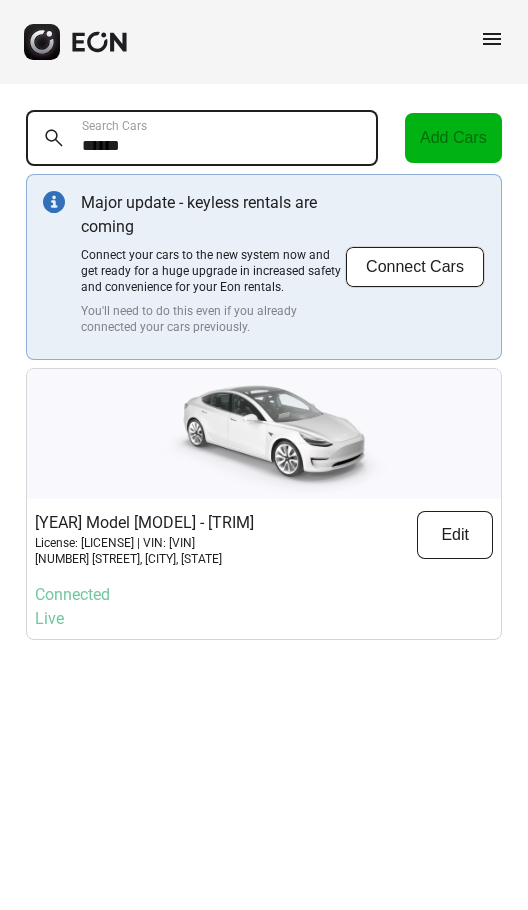 type on "******" 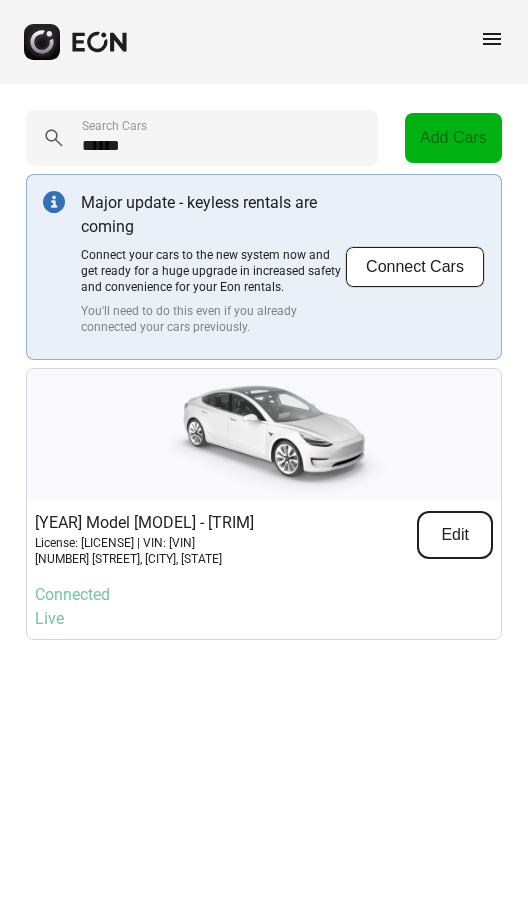 click on "Edit" at bounding box center [455, 535] 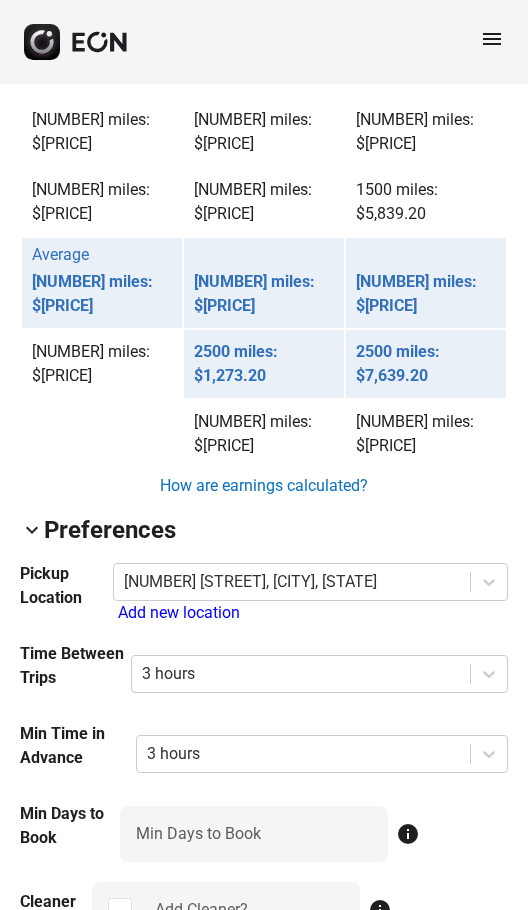 scroll, scrollTop: 2000, scrollLeft: 0, axis: vertical 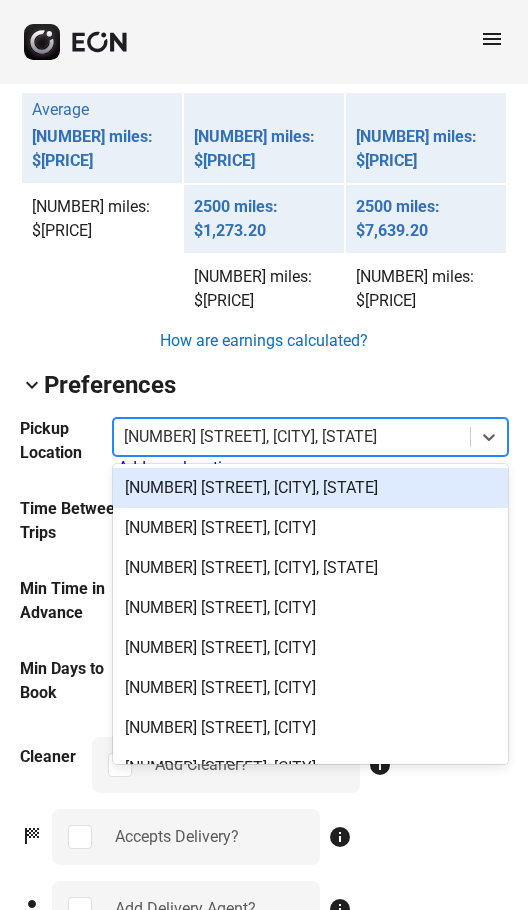 click at bounding box center [292, 437] 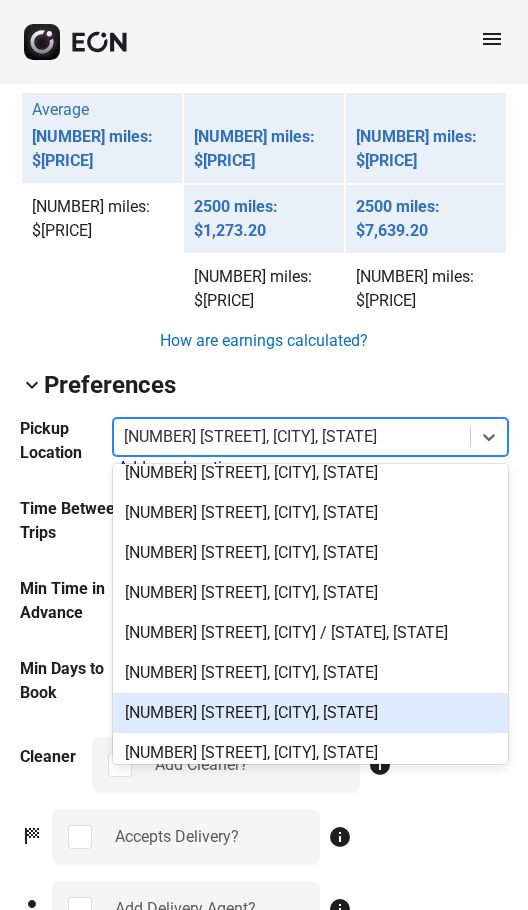 scroll, scrollTop: 2128, scrollLeft: 0, axis: vertical 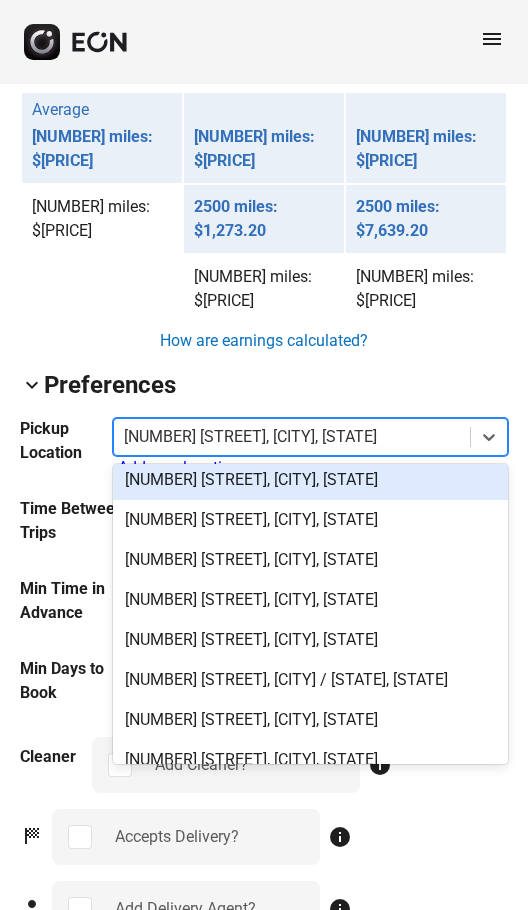 click on "[NUMBER] [STREET], [CITY], [STATE]" at bounding box center (310, 480) 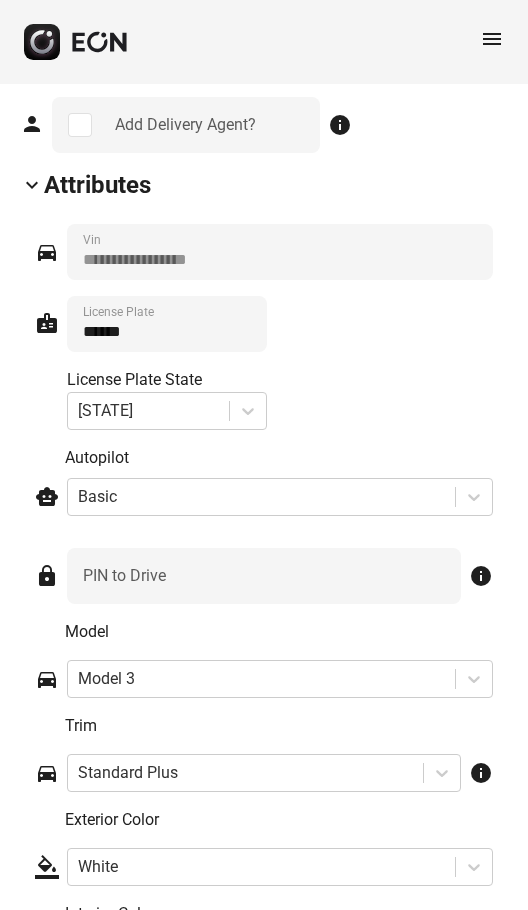 scroll, scrollTop: 3081, scrollLeft: 0, axis: vertical 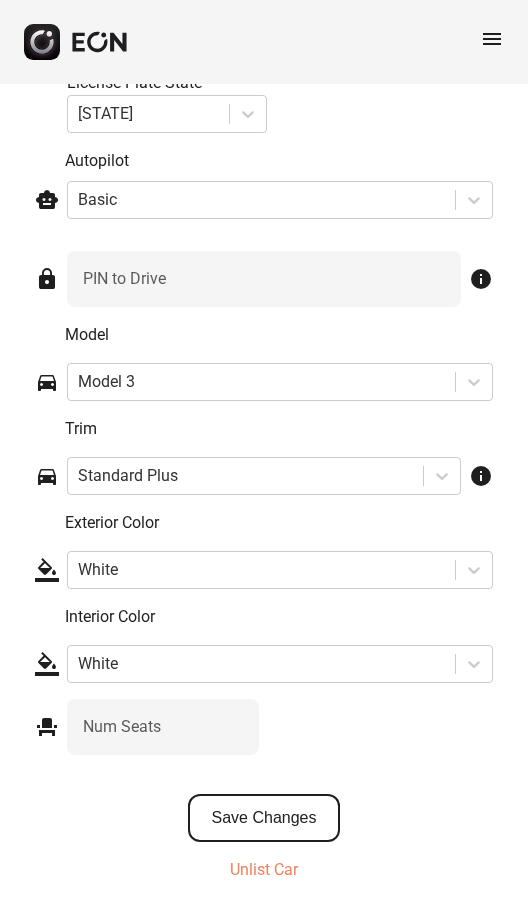 click on "Save Changes" at bounding box center (264, 818) 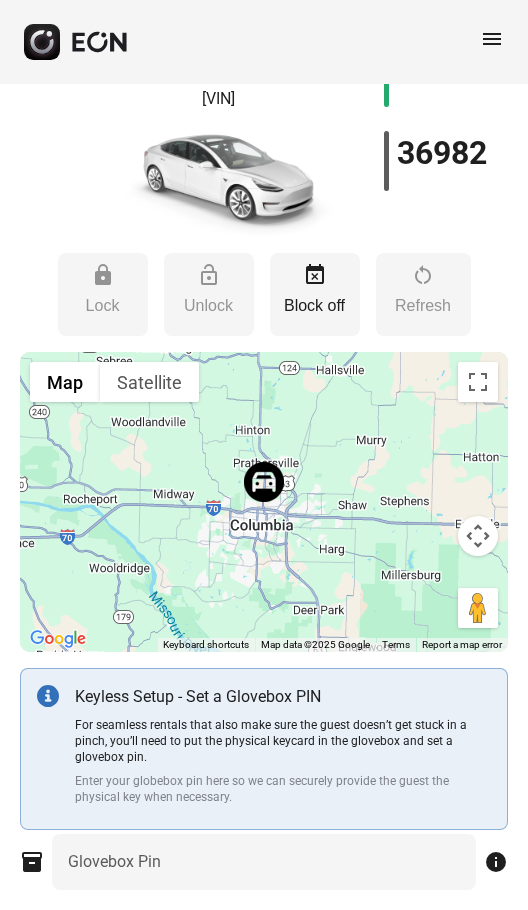 scroll, scrollTop: 0, scrollLeft: 0, axis: both 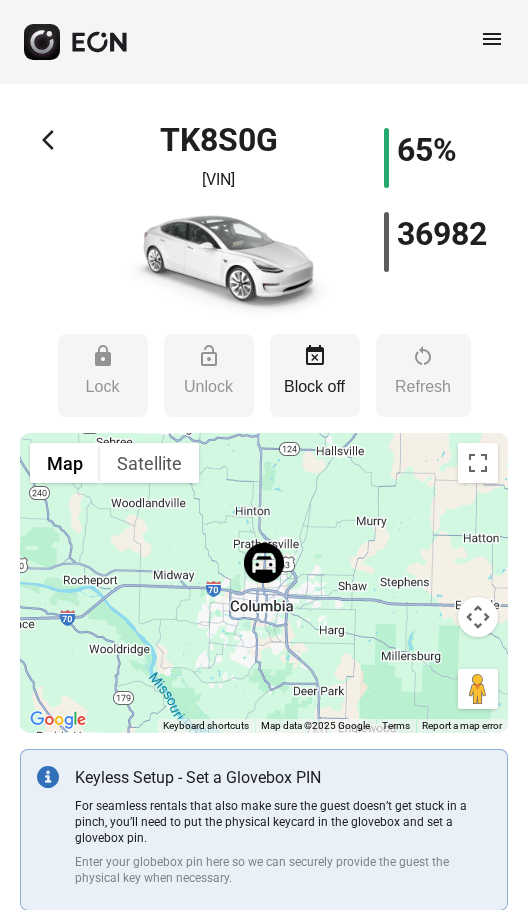 click on "arrow_back_ios" at bounding box center (54, 140) 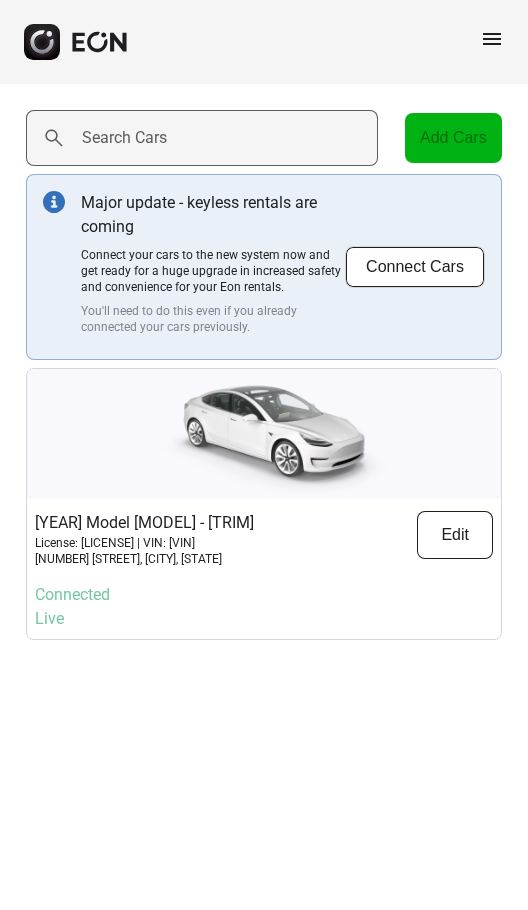 click 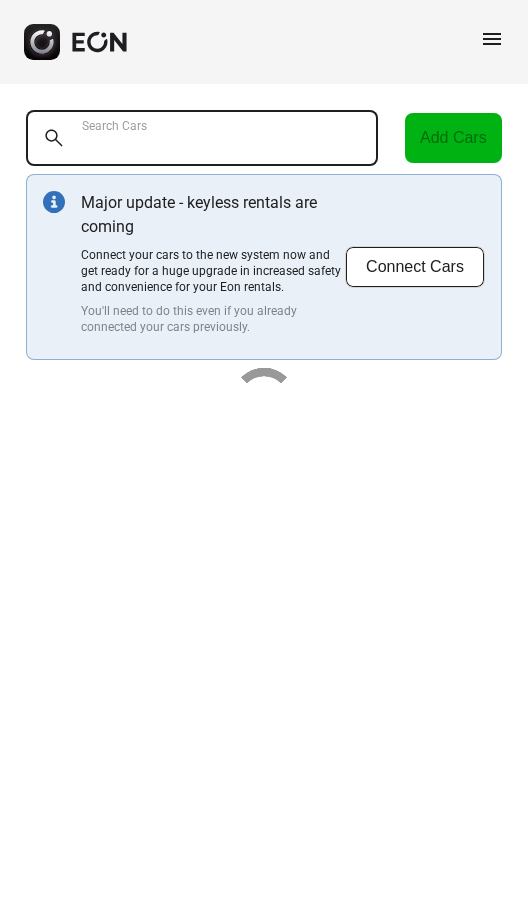 click on "Search Cars" at bounding box center [202, 138] 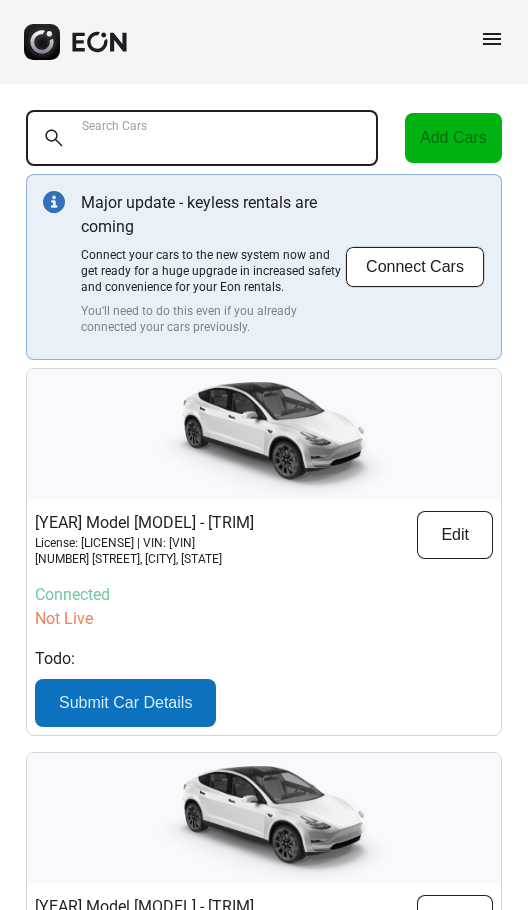 paste on "******" 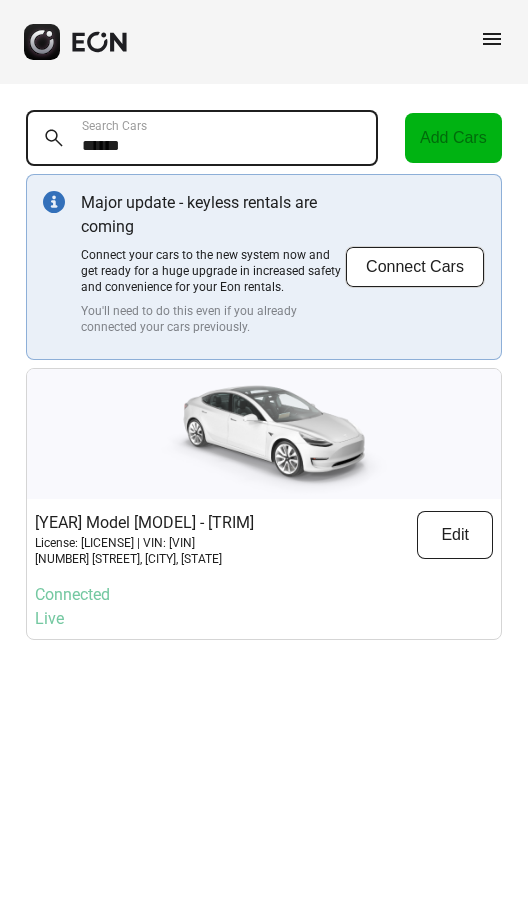 type on "******" 